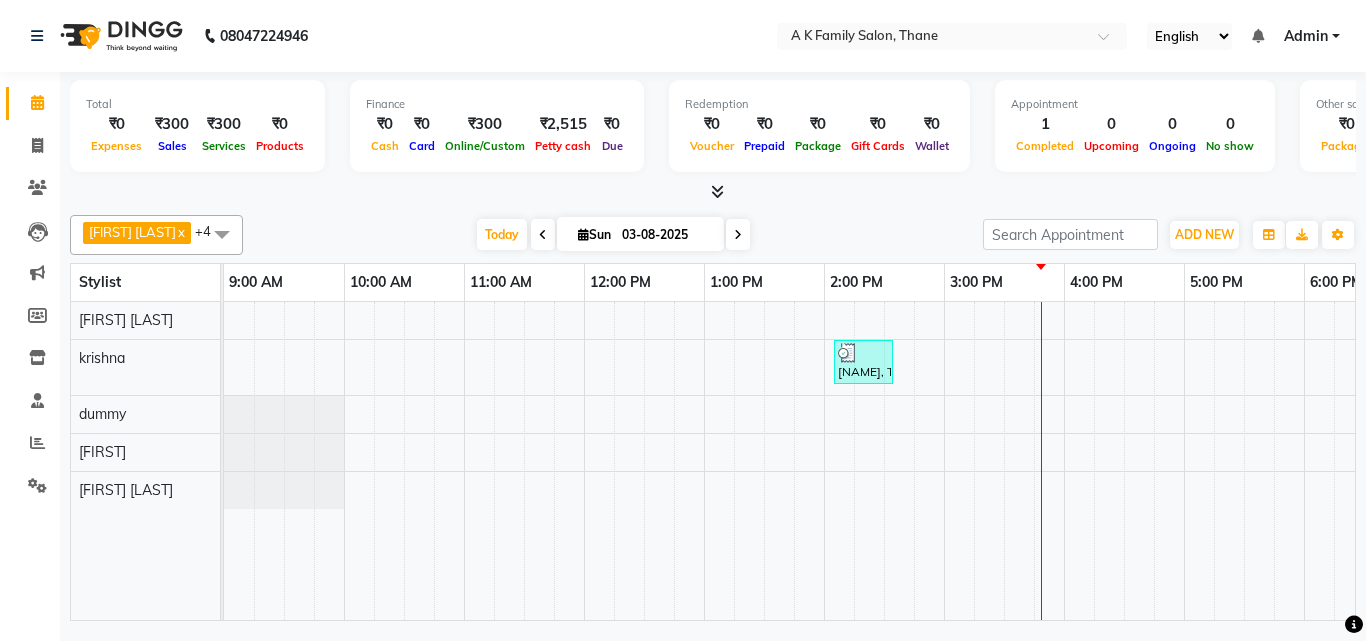 scroll, scrollTop: 0, scrollLeft: 0, axis: both 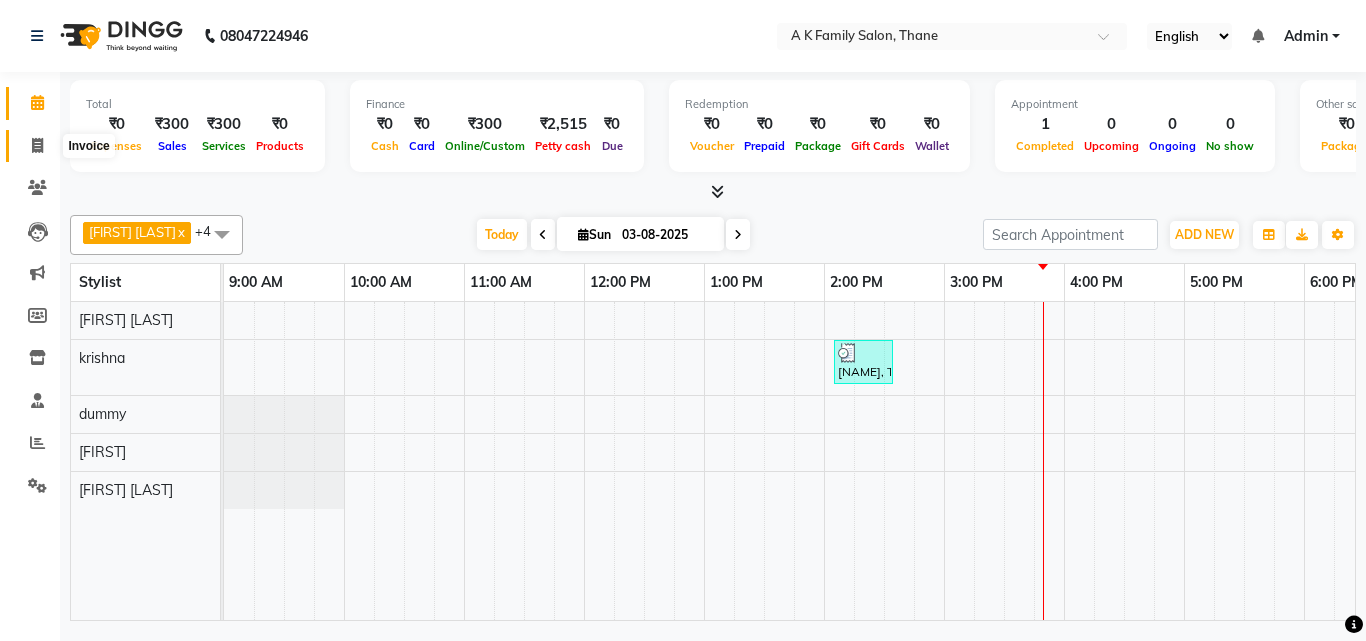 click 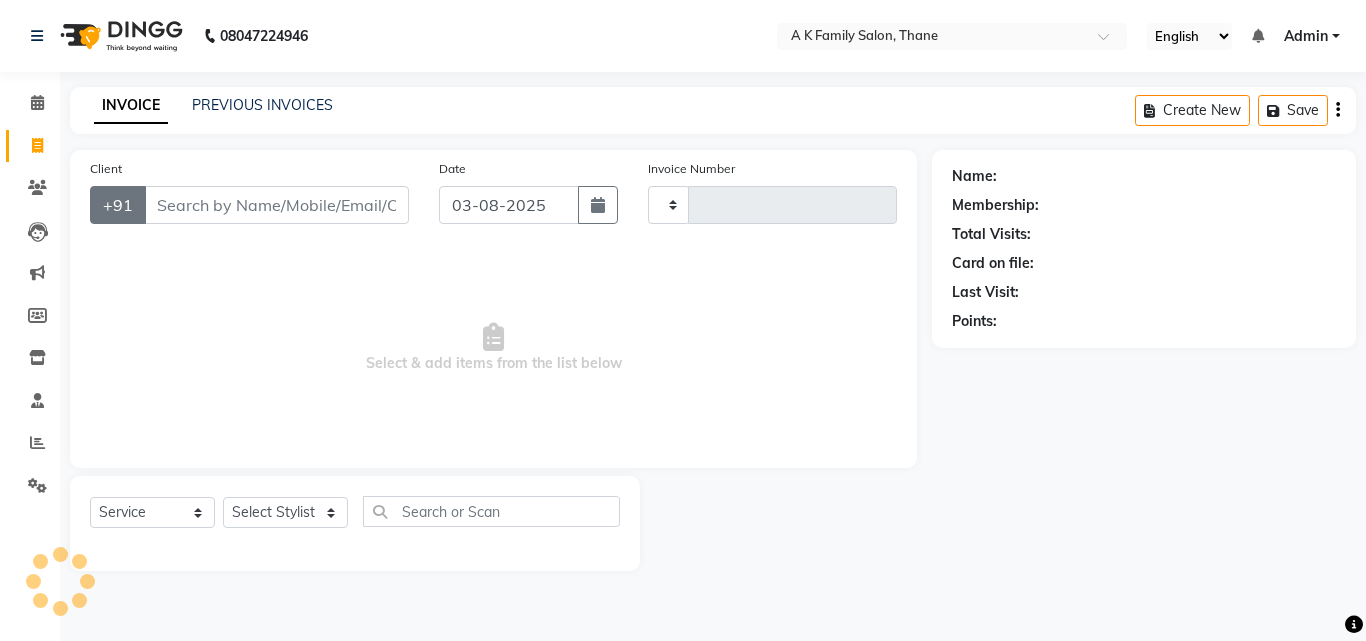 type on "1291" 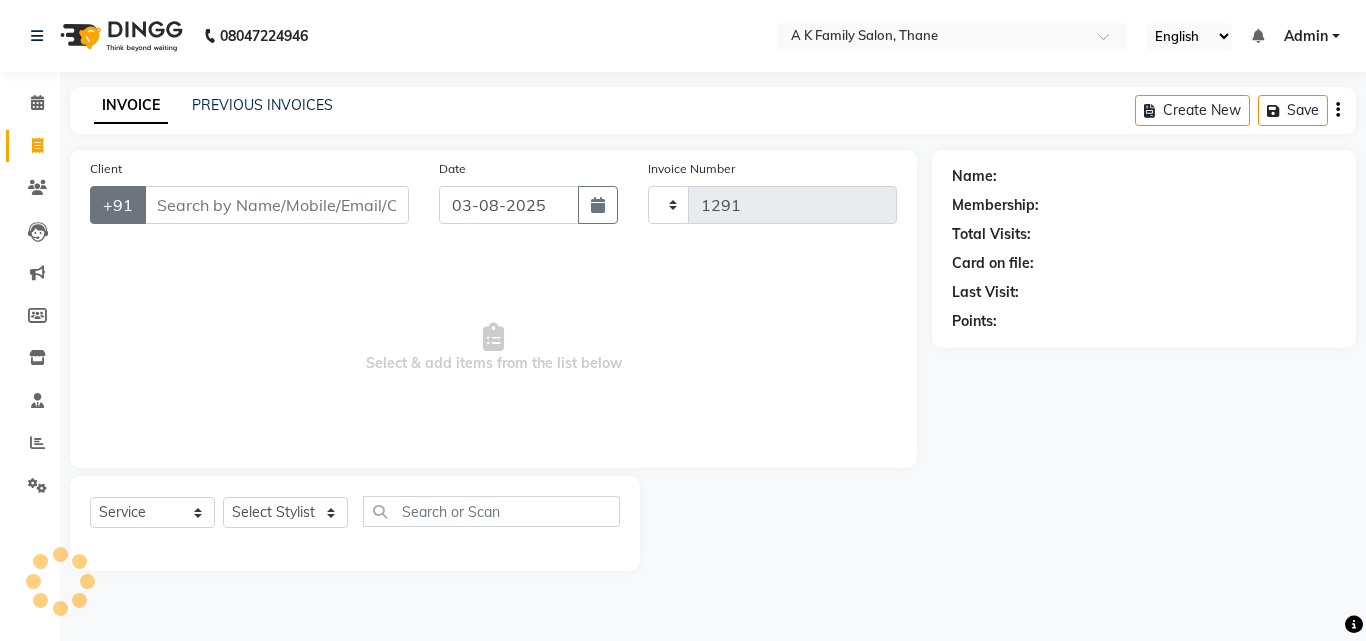 select on "5033" 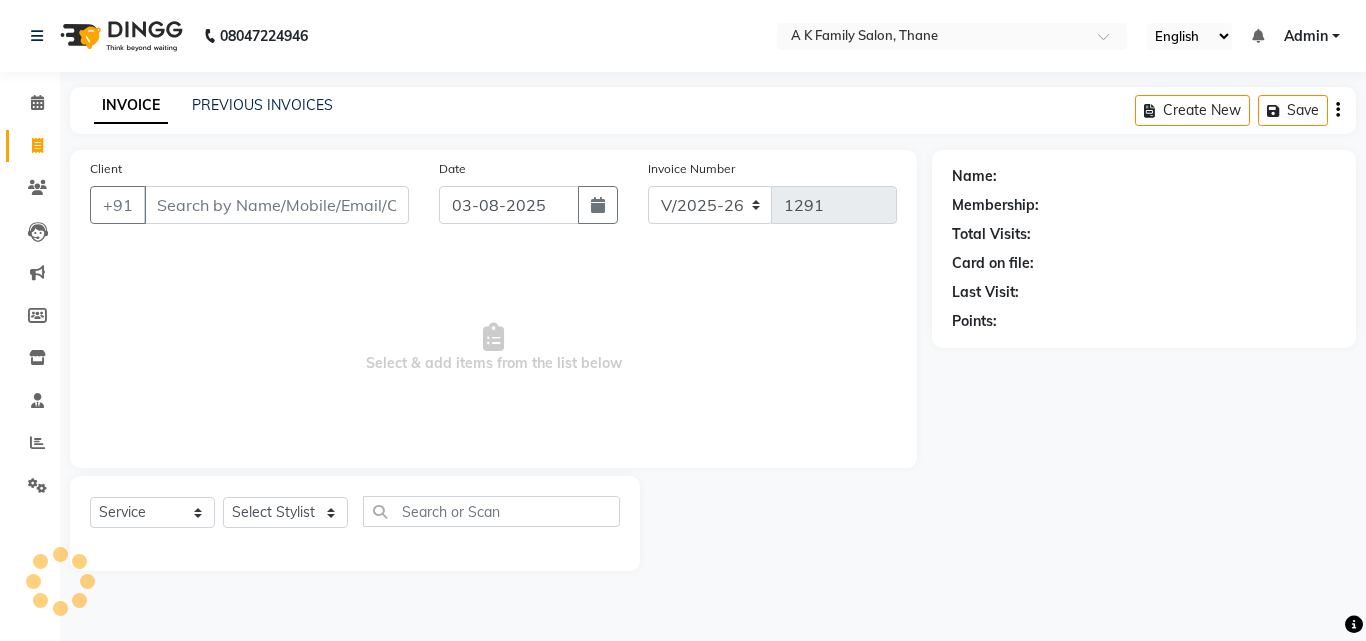 click on "Client" at bounding box center [276, 205] 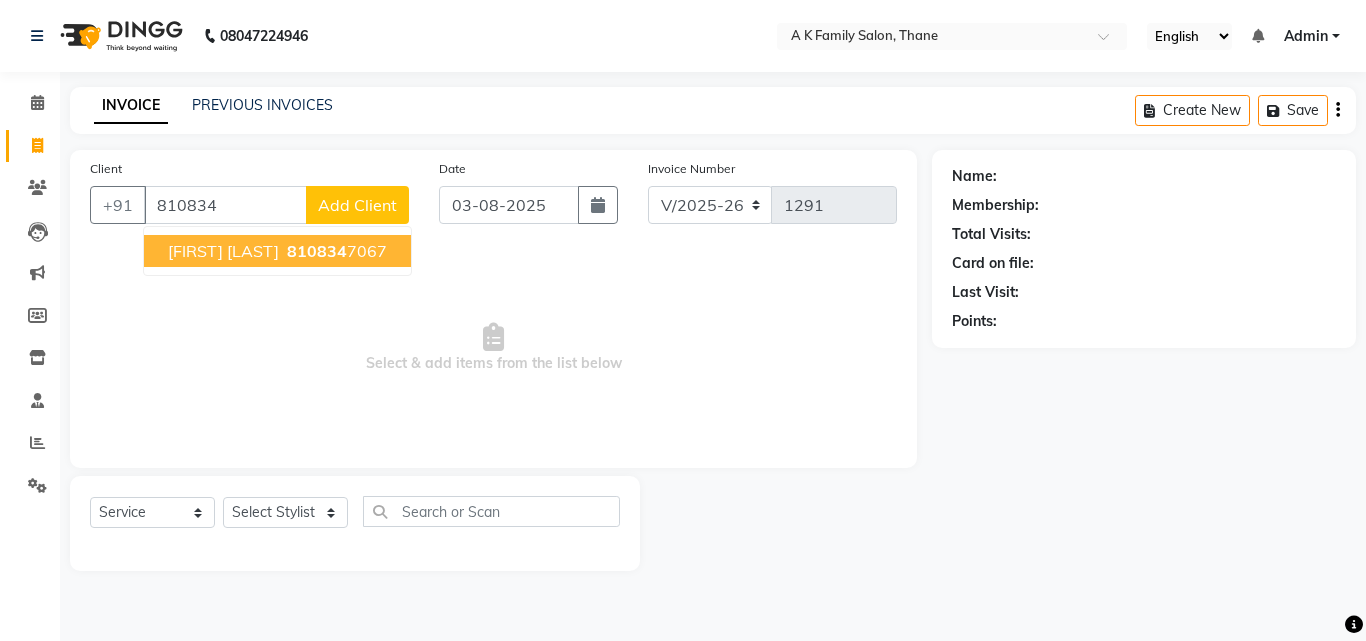 click on "810834 7067" at bounding box center (335, 251) 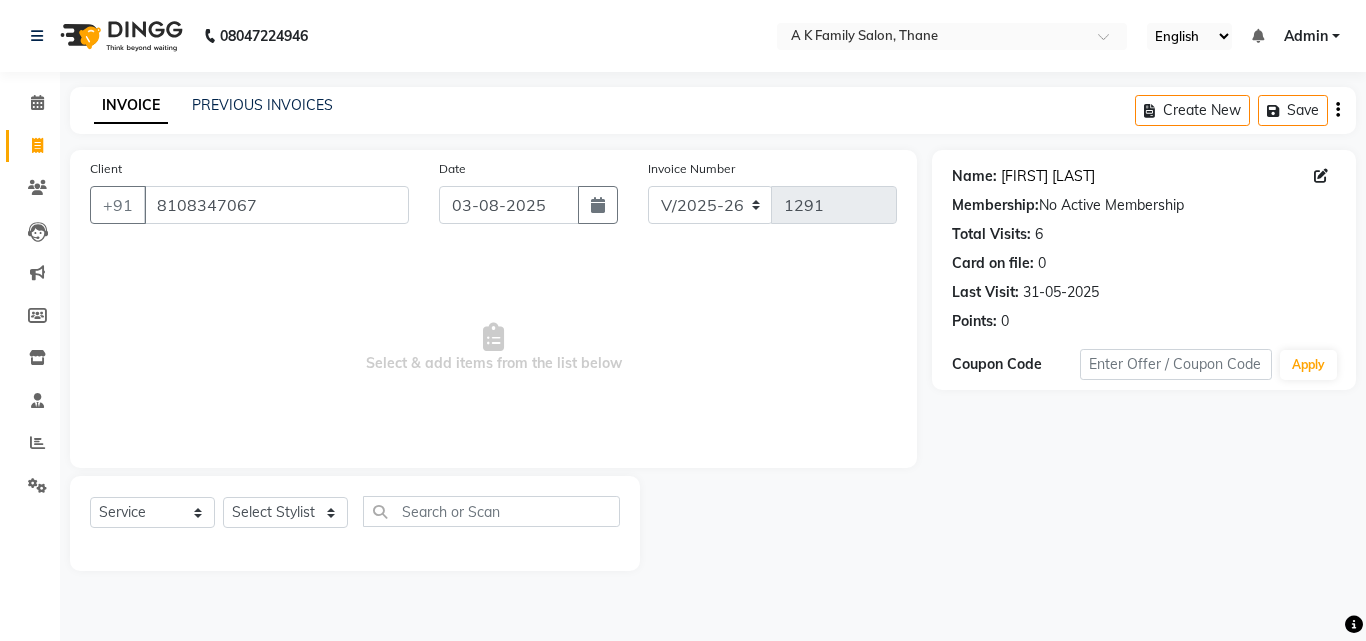 click on "[FIRST] [LAST]" 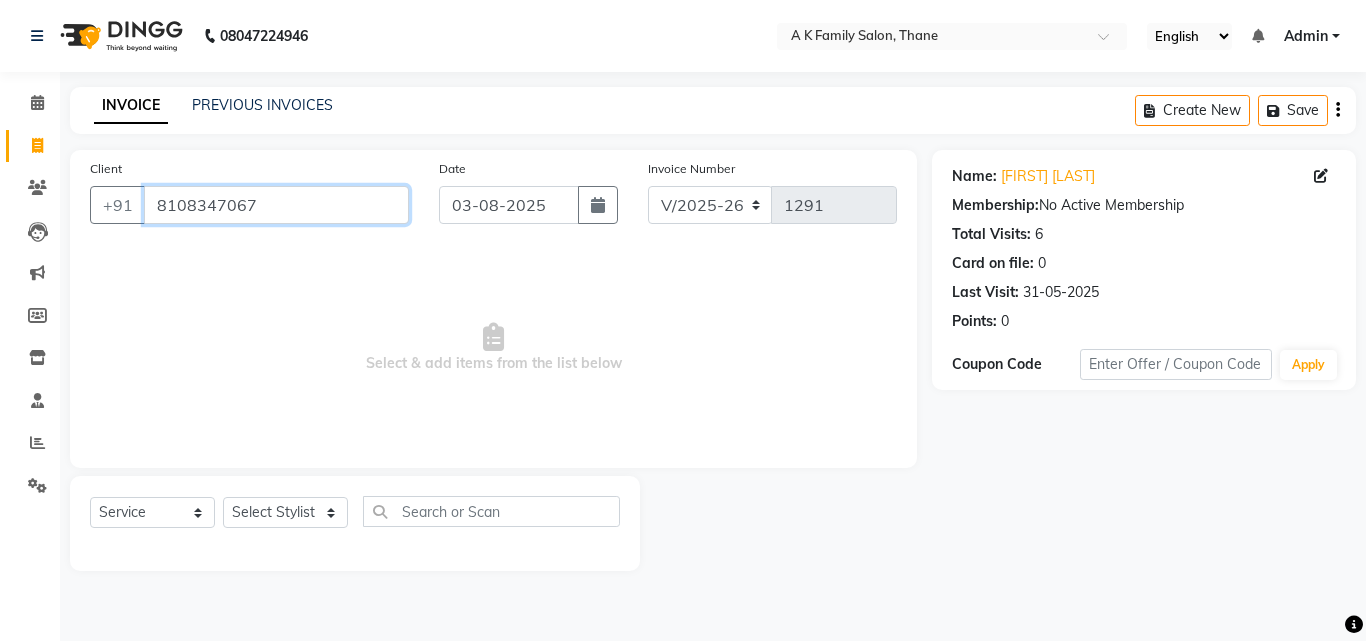 click on "8108347067" at bounding box center (276, 205) 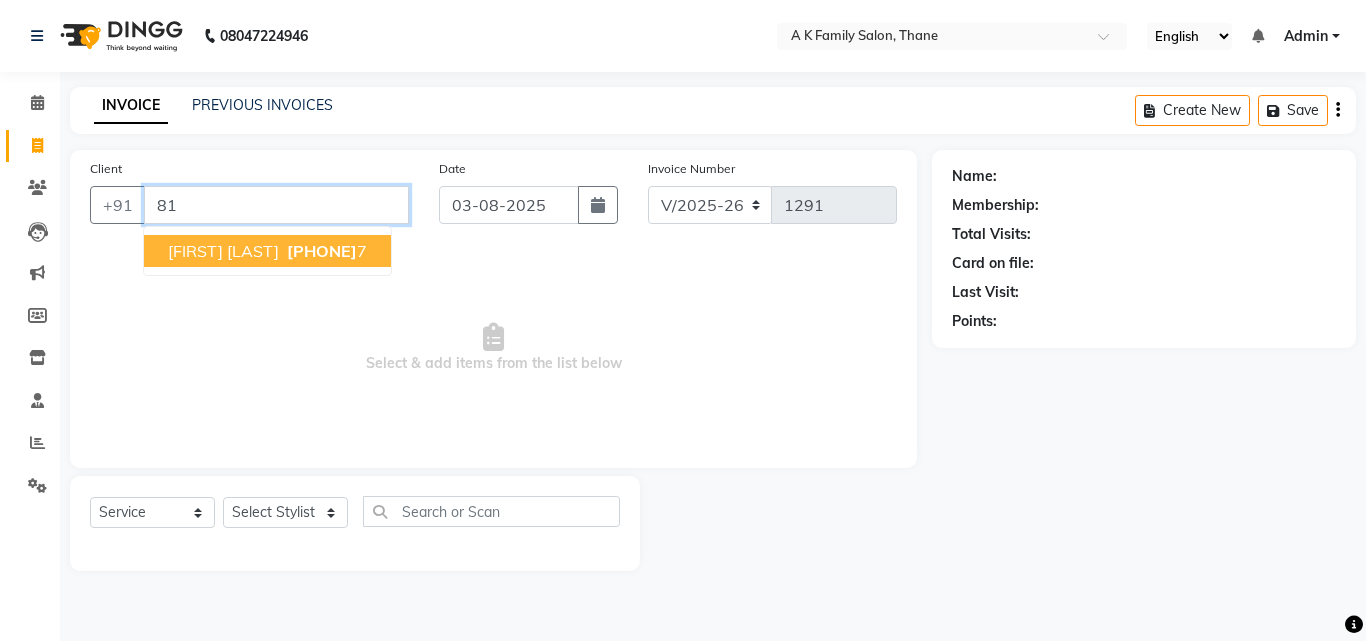 type on "8" 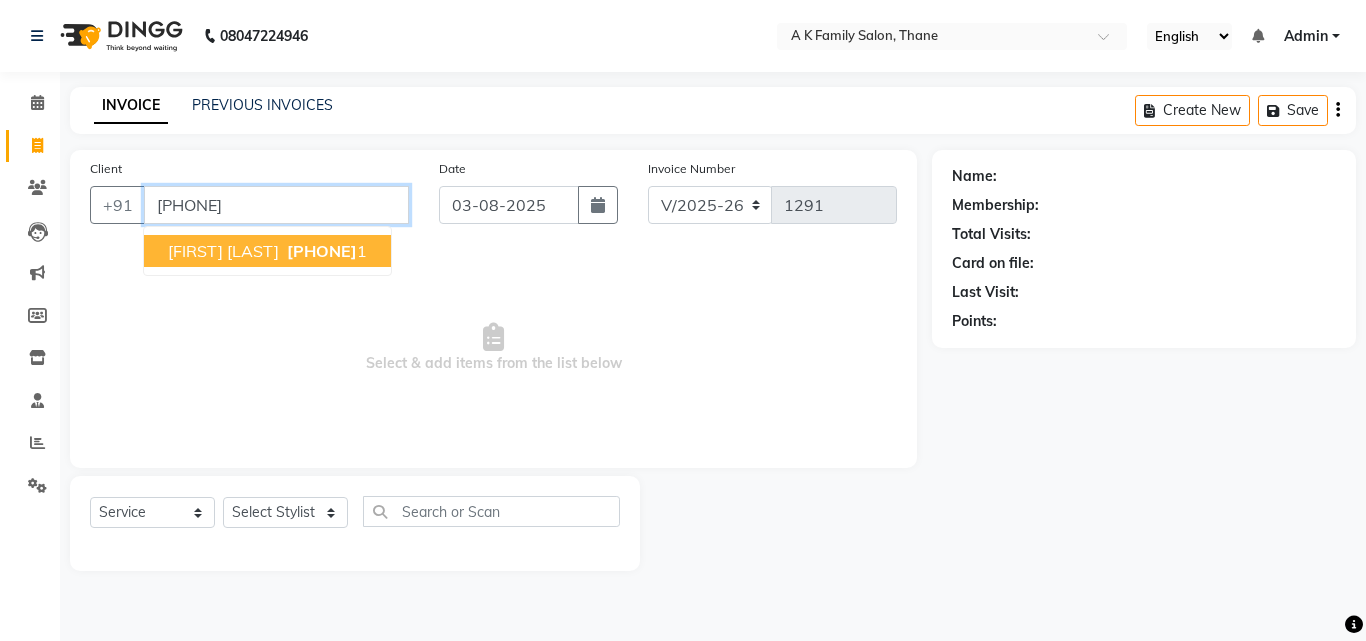 type on "9137606851" 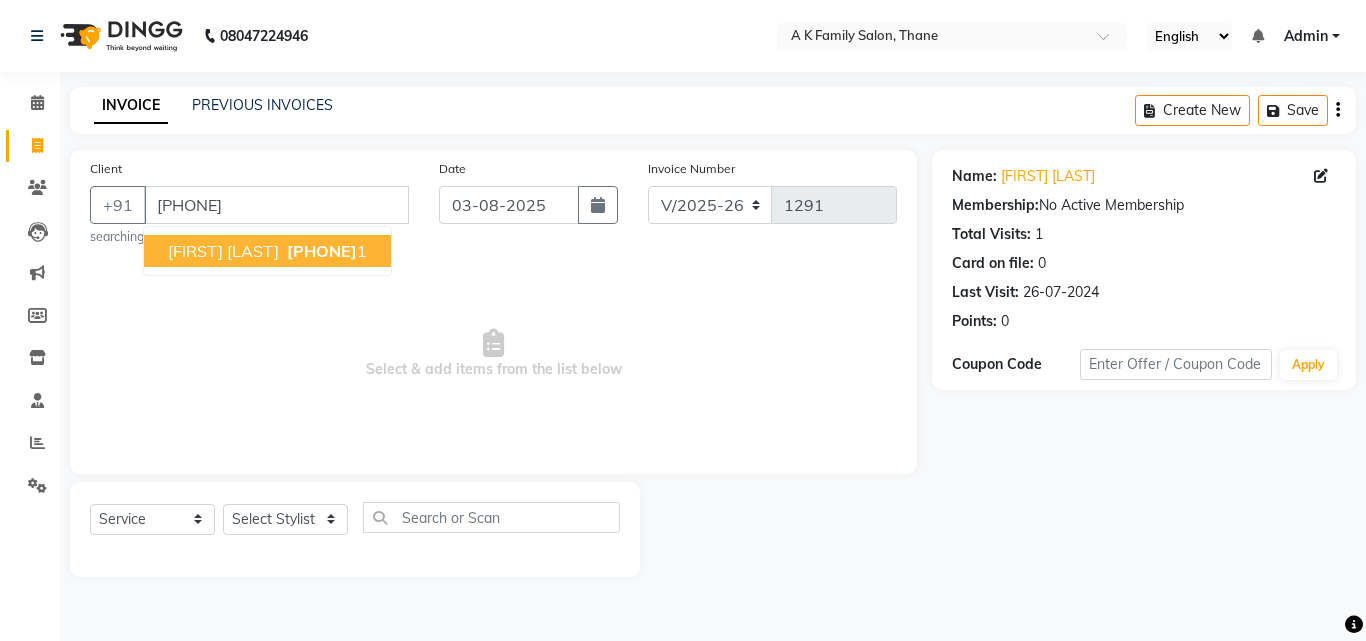 click on "913760685" at bounding box center [322, 251] 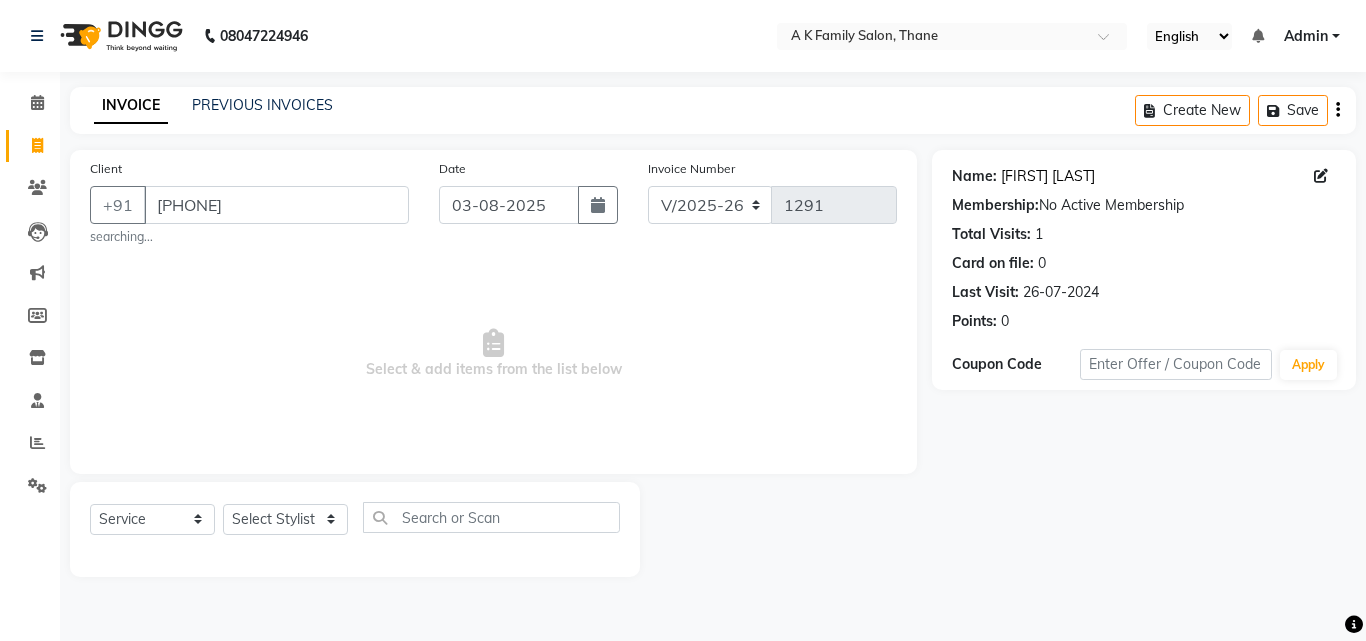 click on "Adhiti Joshi" 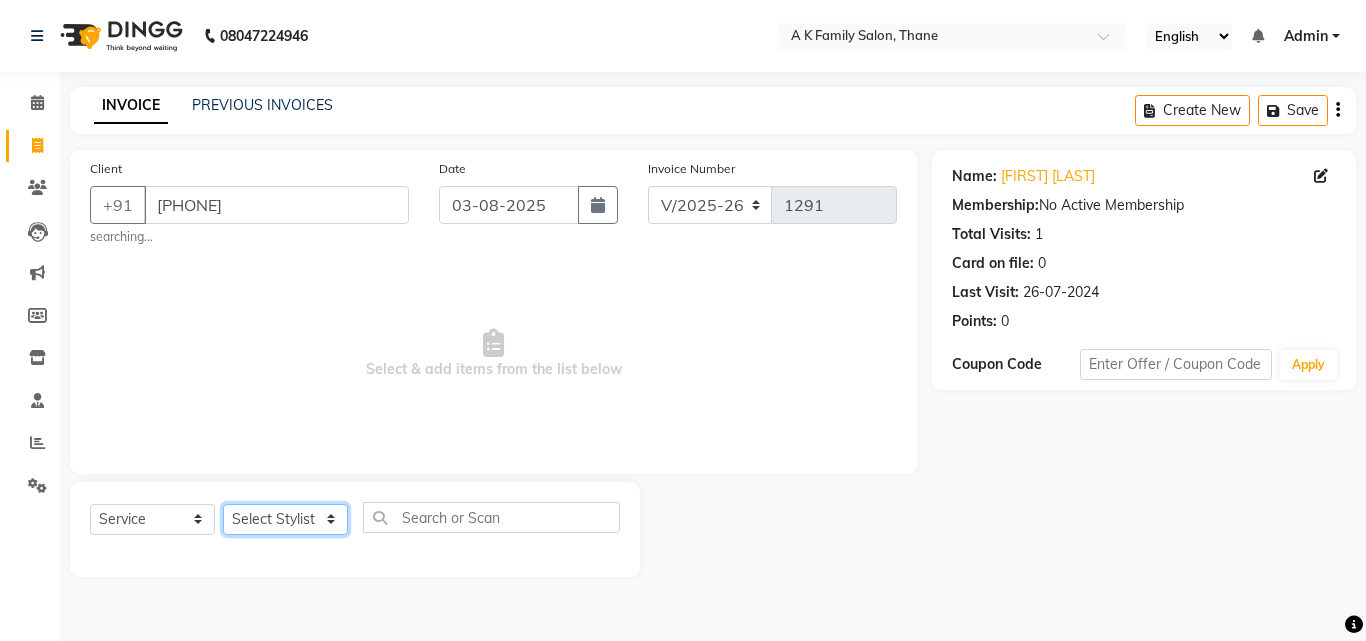 click on "Select Stylist [FIRST] [LAST] dummy [FIRST] [LAST] [FIRST] [FIRST] [FIRST] [LAST]" 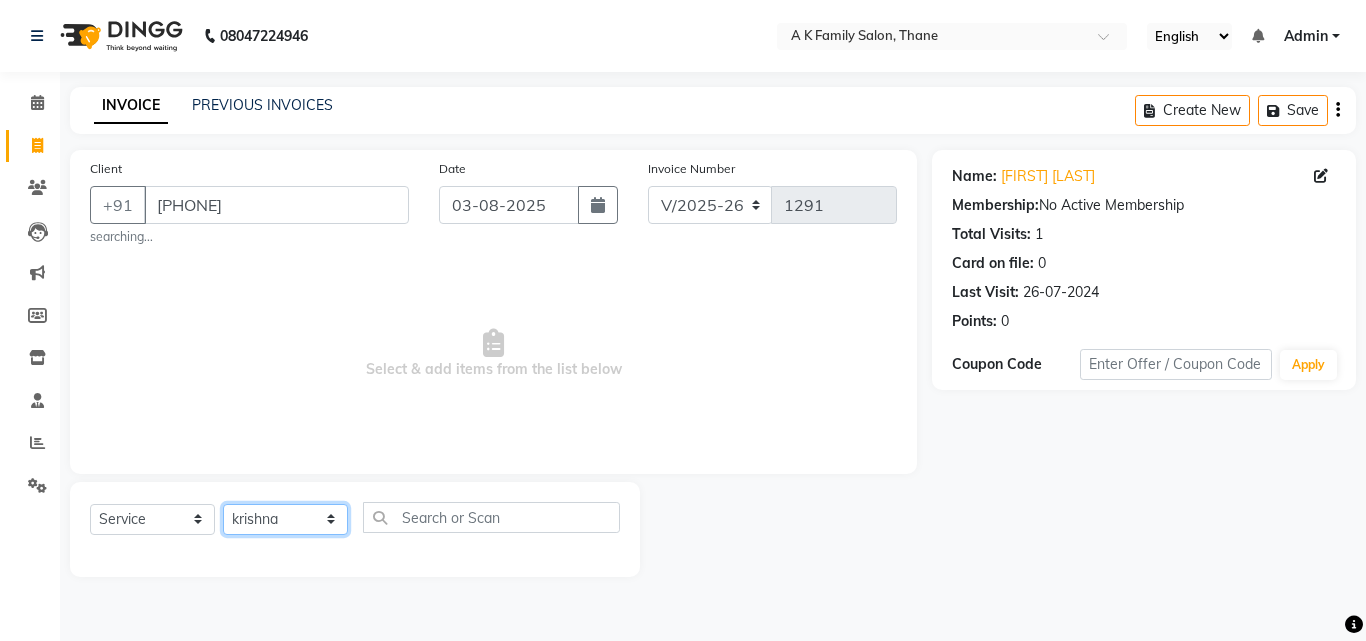 click on "Select Stylist [FIRST] [LAST] dummy [FIRST] [LAST] [FIRST] [FIRST] [FIRST] [LAST]" 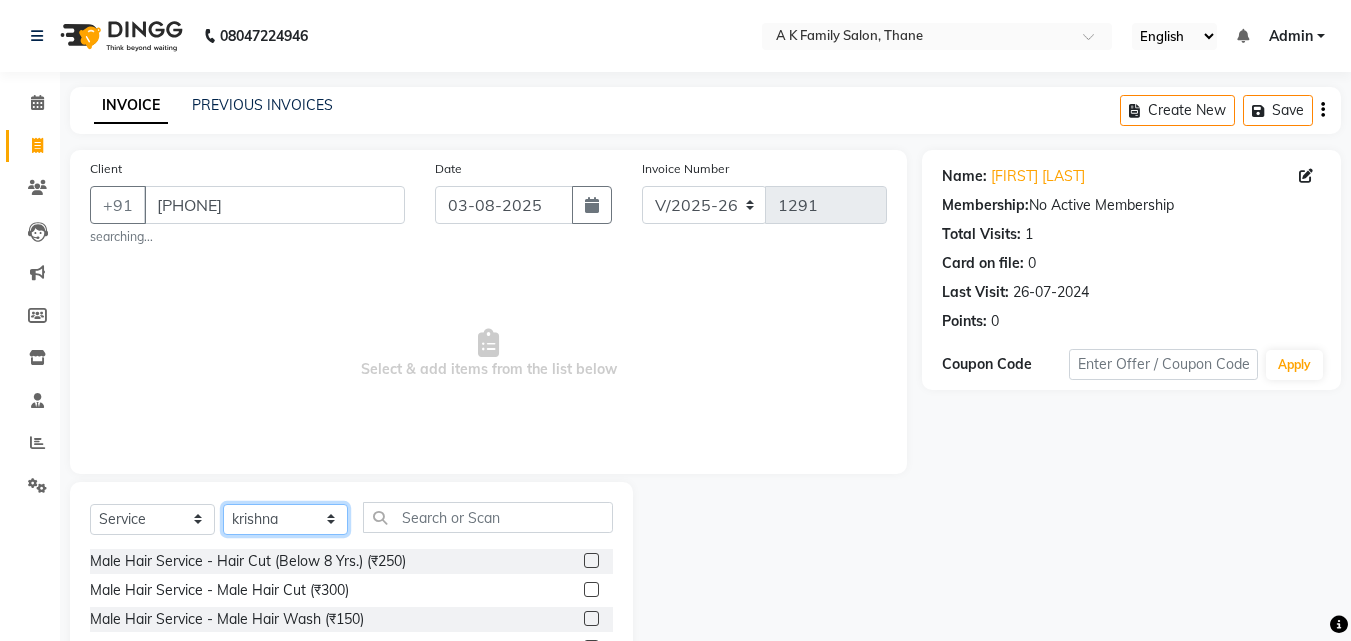 click on "Select Stylist [FIRST] [LAST] dummy [FIRST] [LAST] [FIRST] [FIRST] [FIRST] [LAST]" 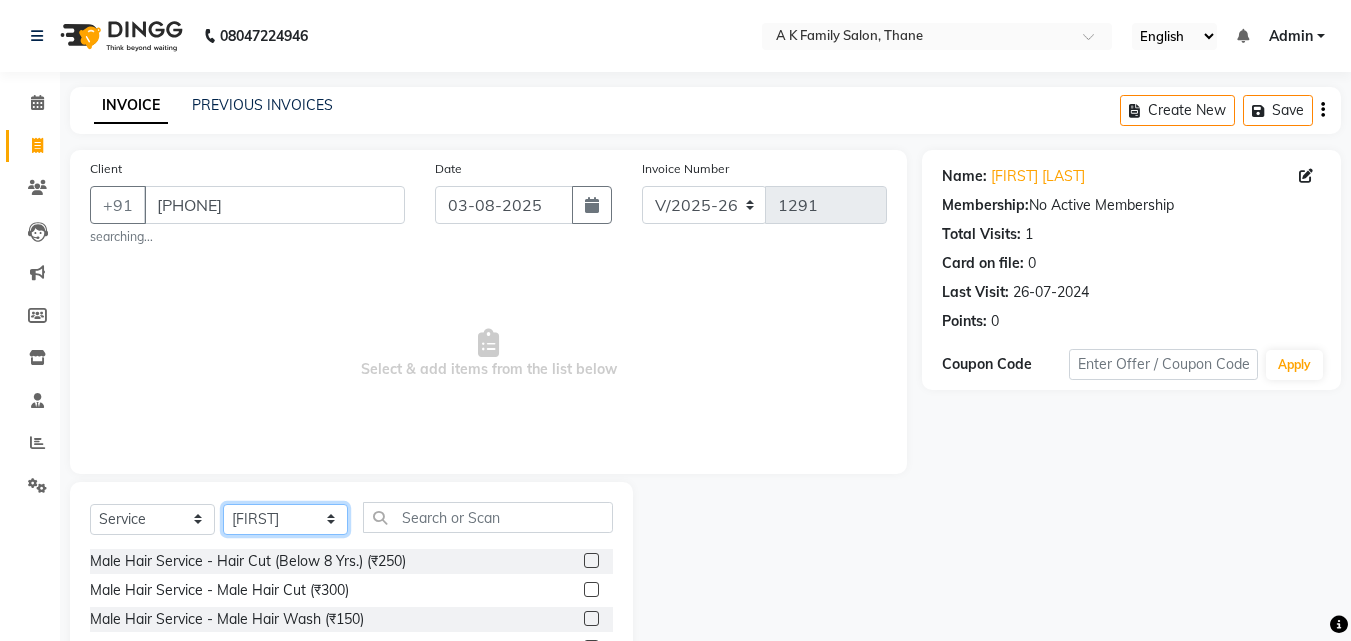 click on "Select Stylist [FIRST] [LAST] dummy [FIRST] [LAST] [FIRST] [FIRST] [FIRST] [LAST]" 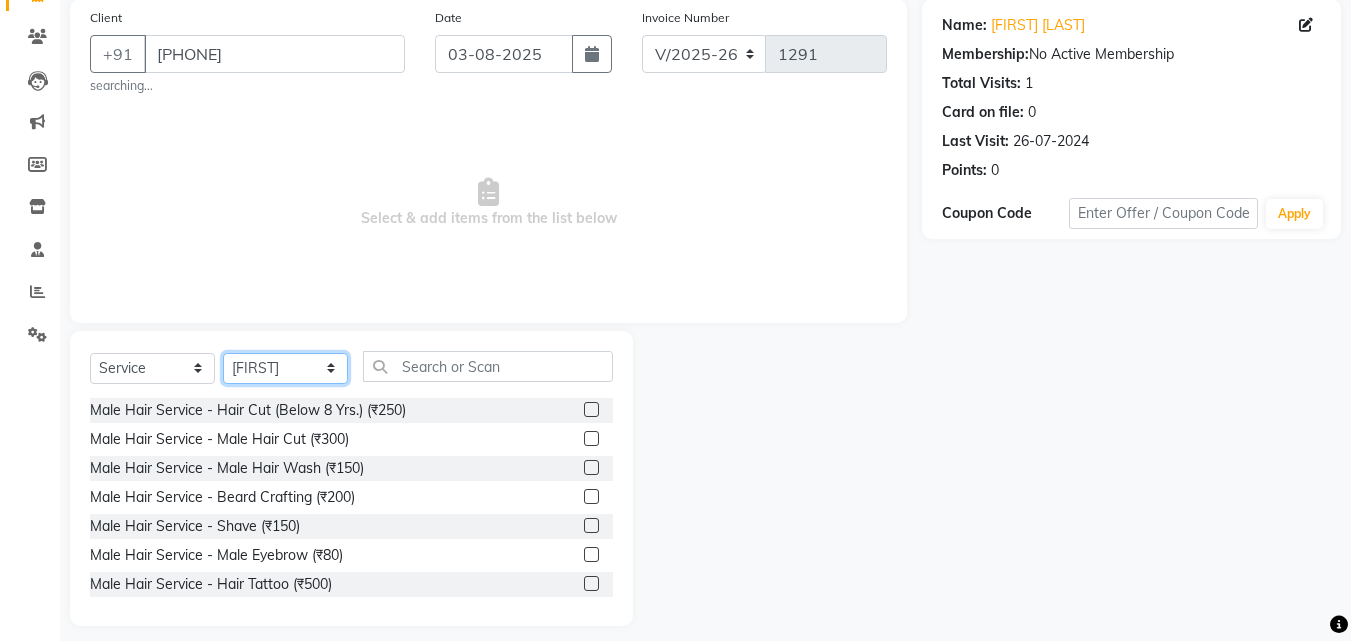 scroll, scrollTop: 166, scrollLeft: 0, axis: vertical 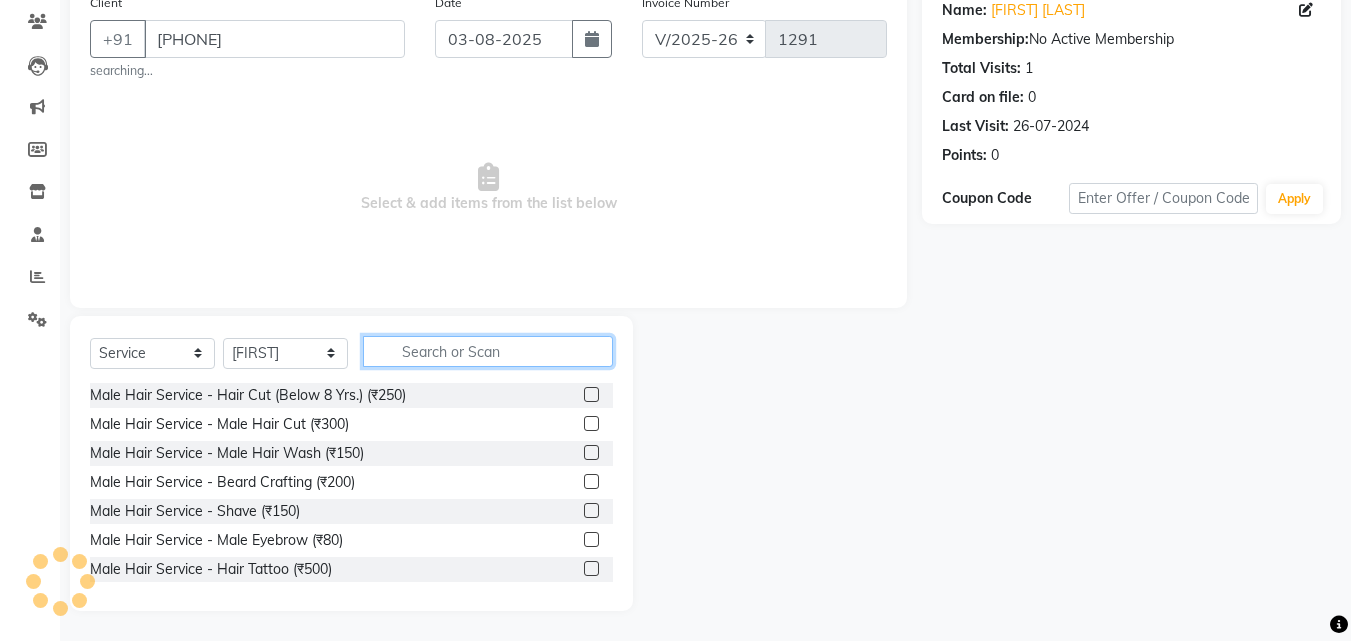 click 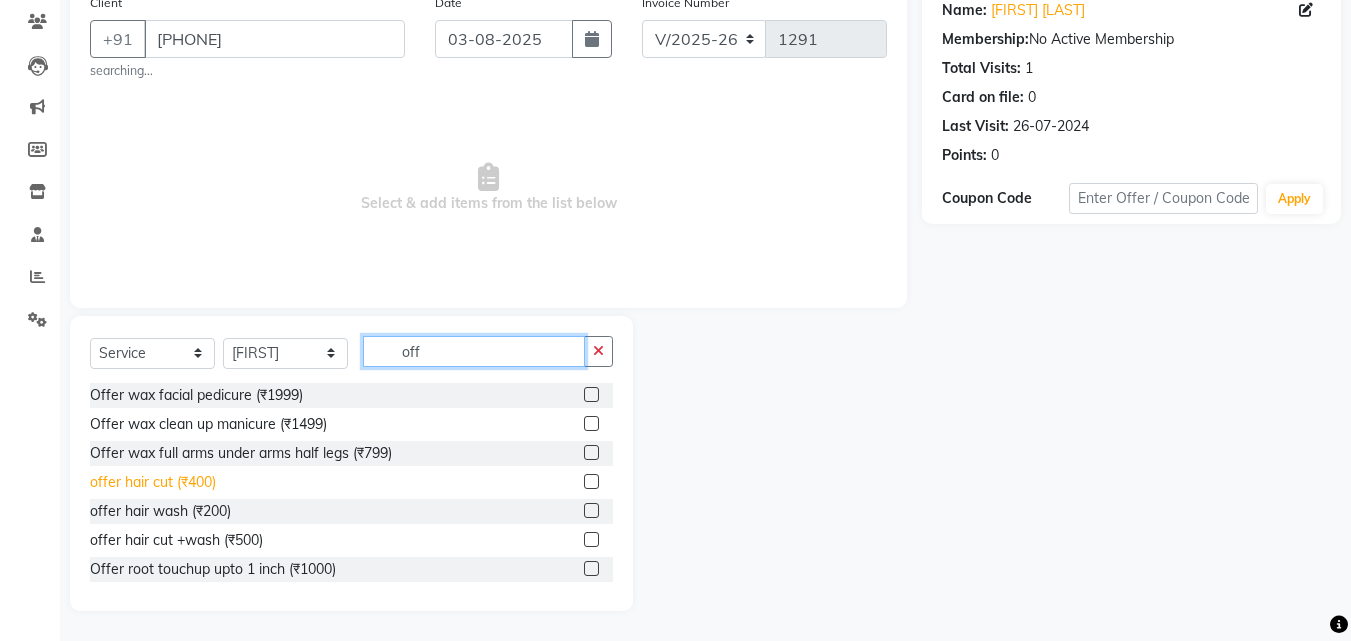 type on "off" 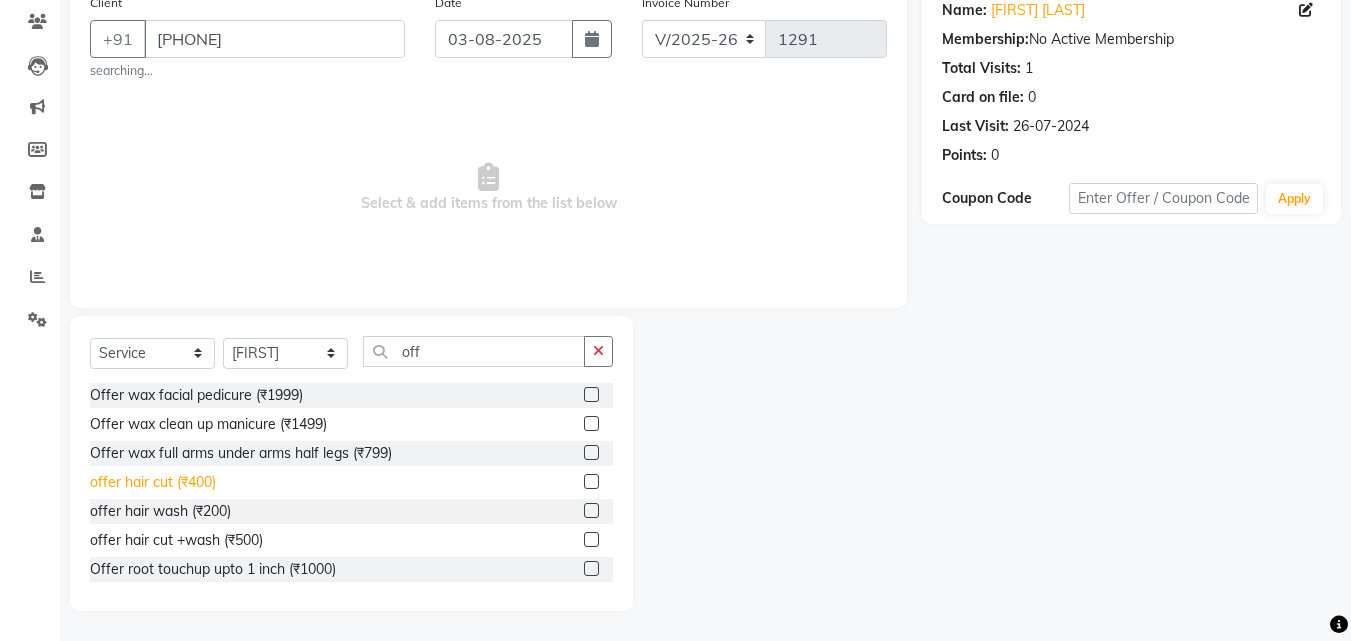 click on "offer hair cut  (₹400)" 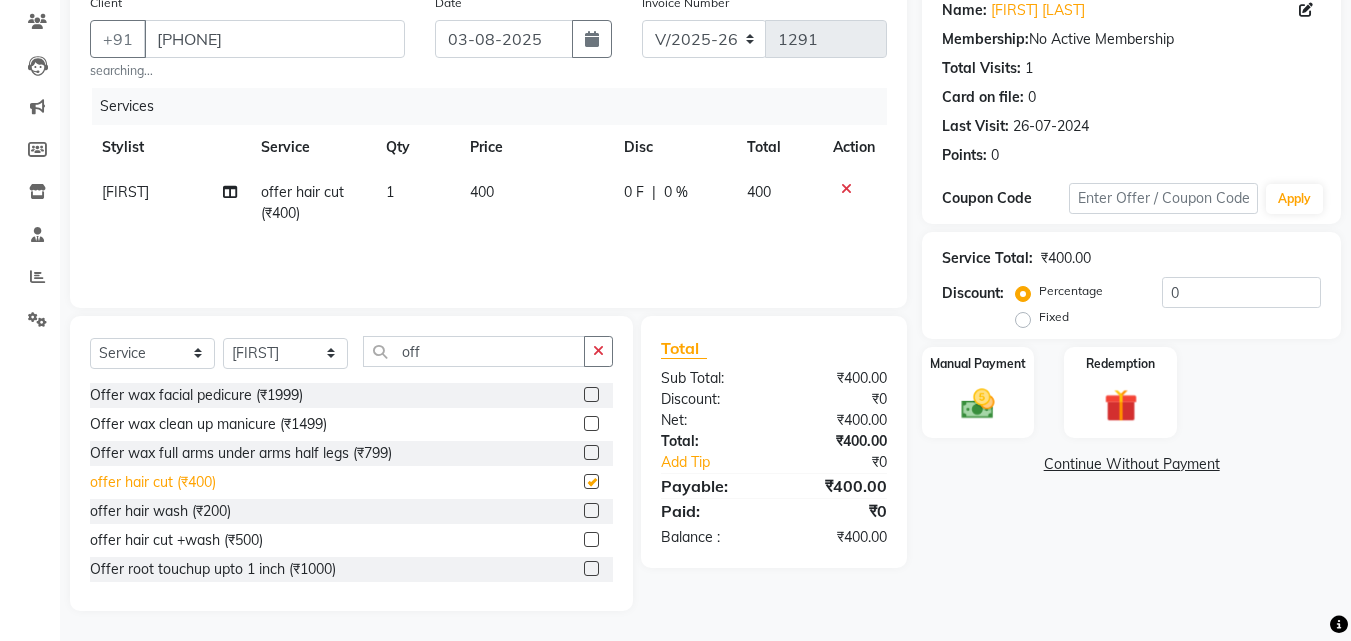 checkbox on "false" 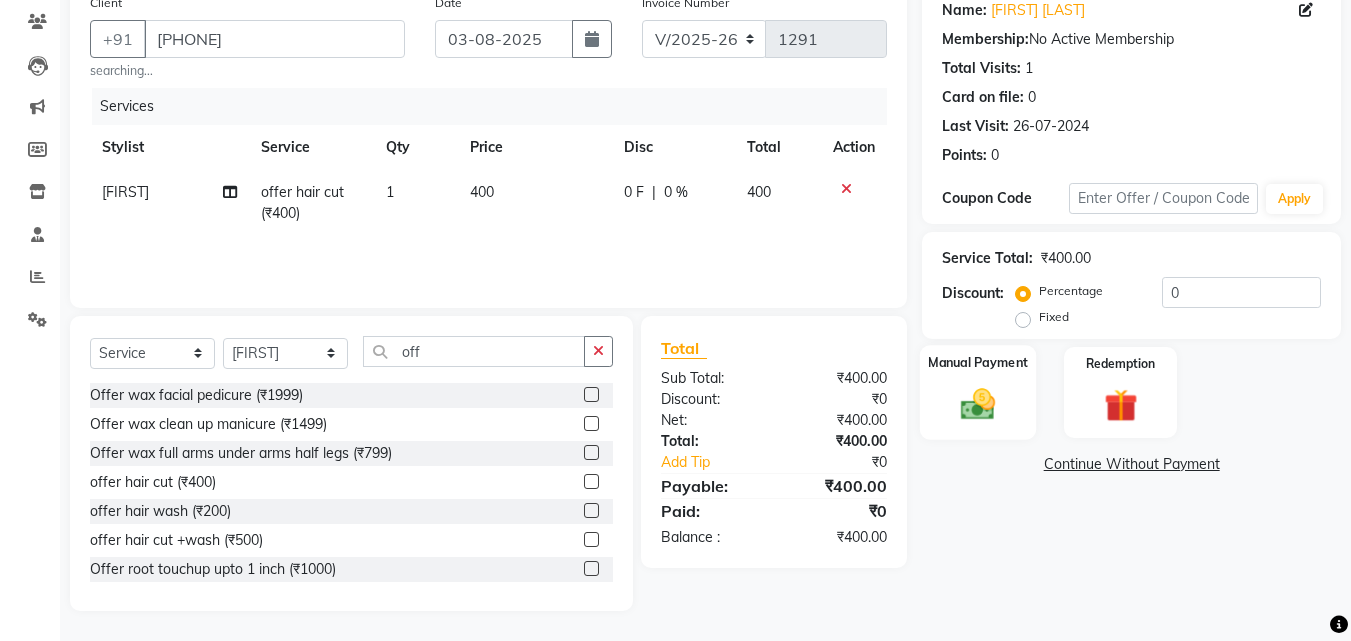 click 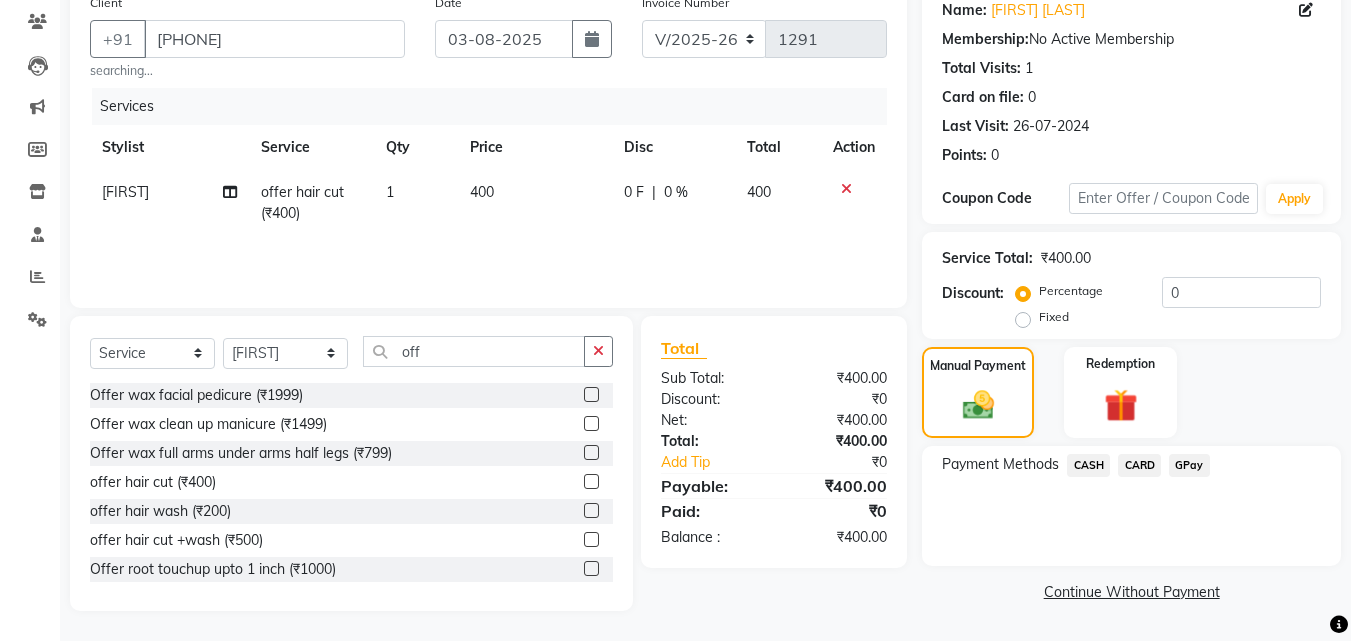 click on "GPay" 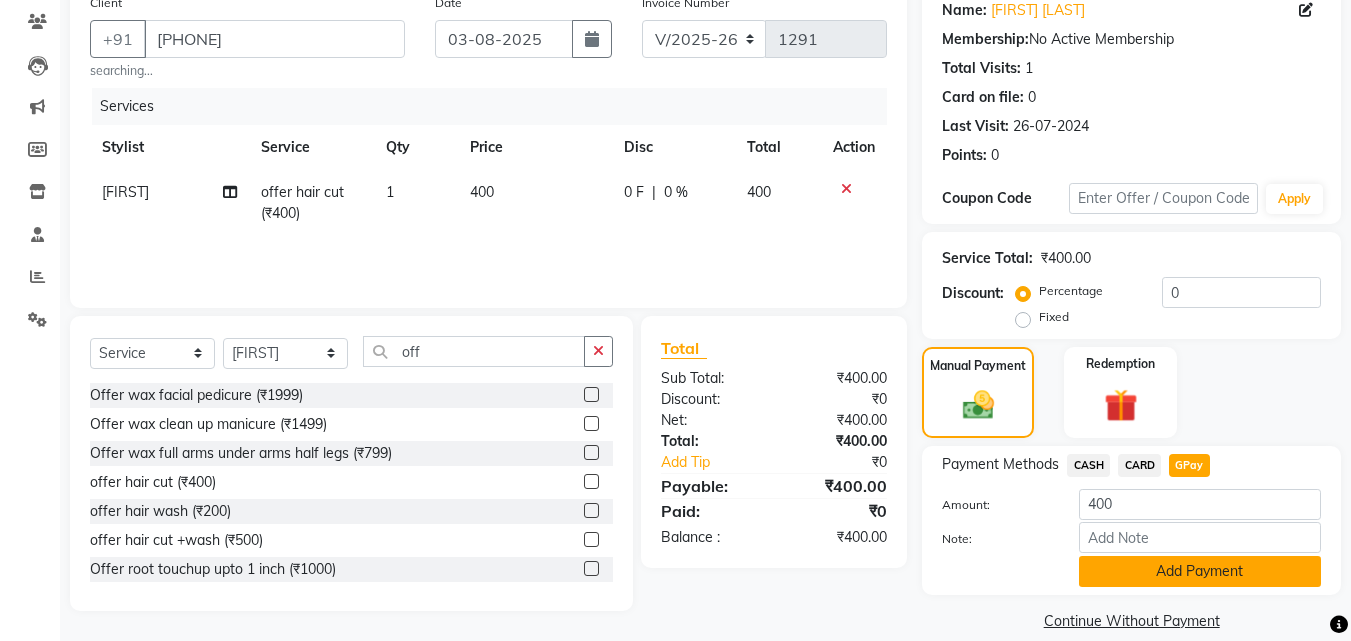 click on "Add Payment" 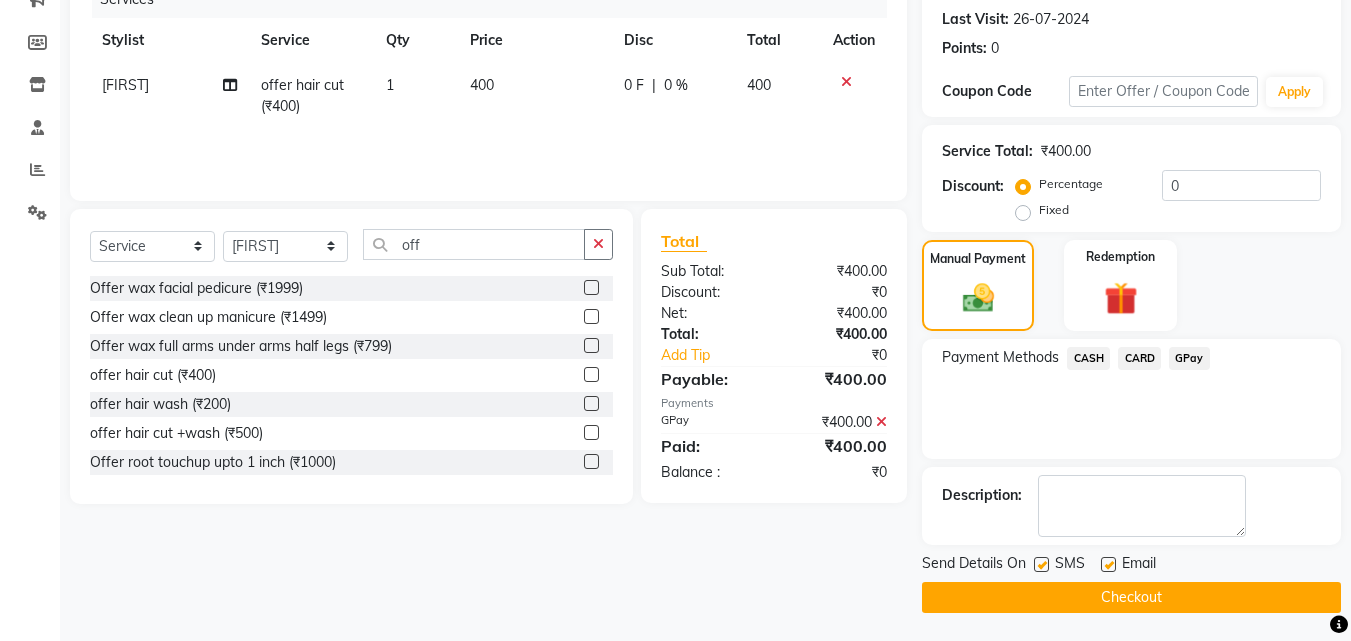 scroll, scrollTop: 275, scrollLeft: 0, axis: vertical 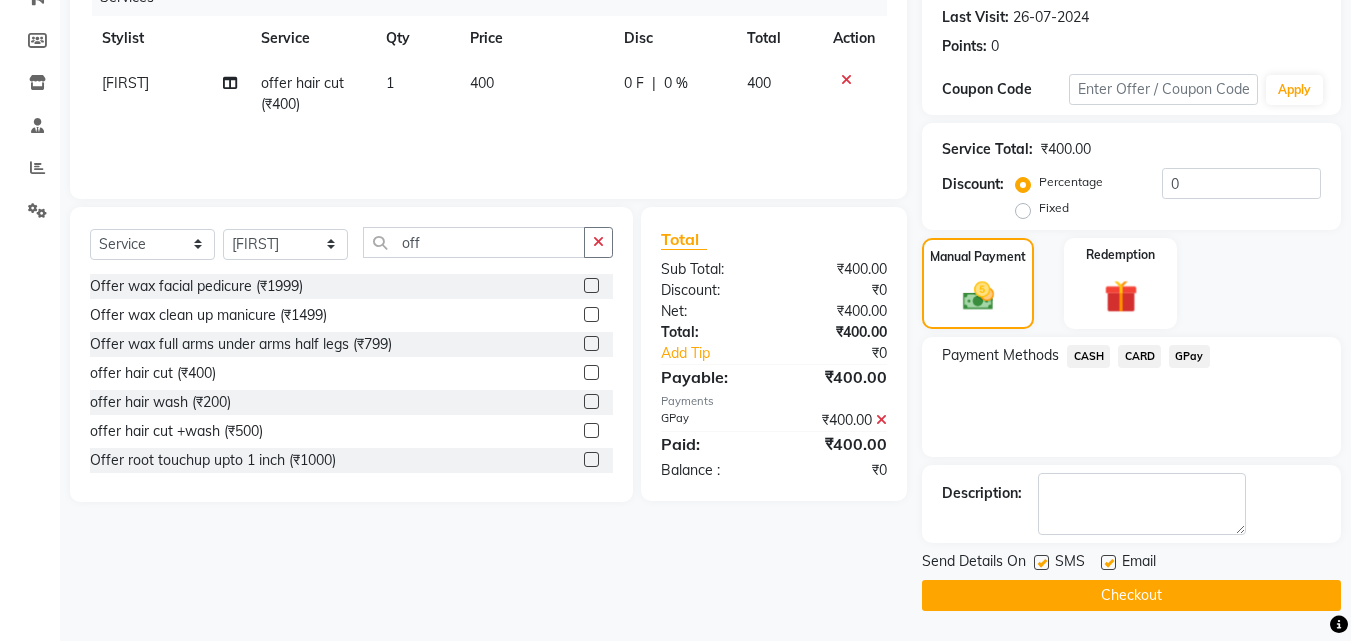 click on "Checkout" 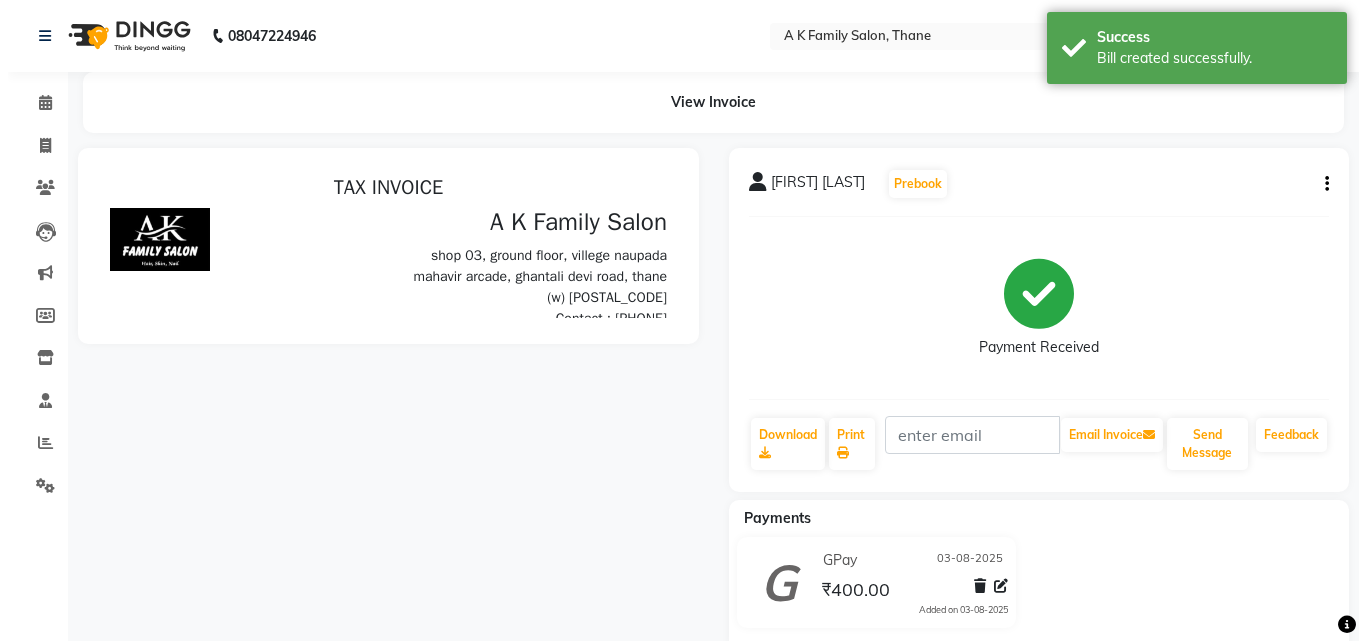 scroll, scrollTop: 0, scrollLeft: 0, axis: both 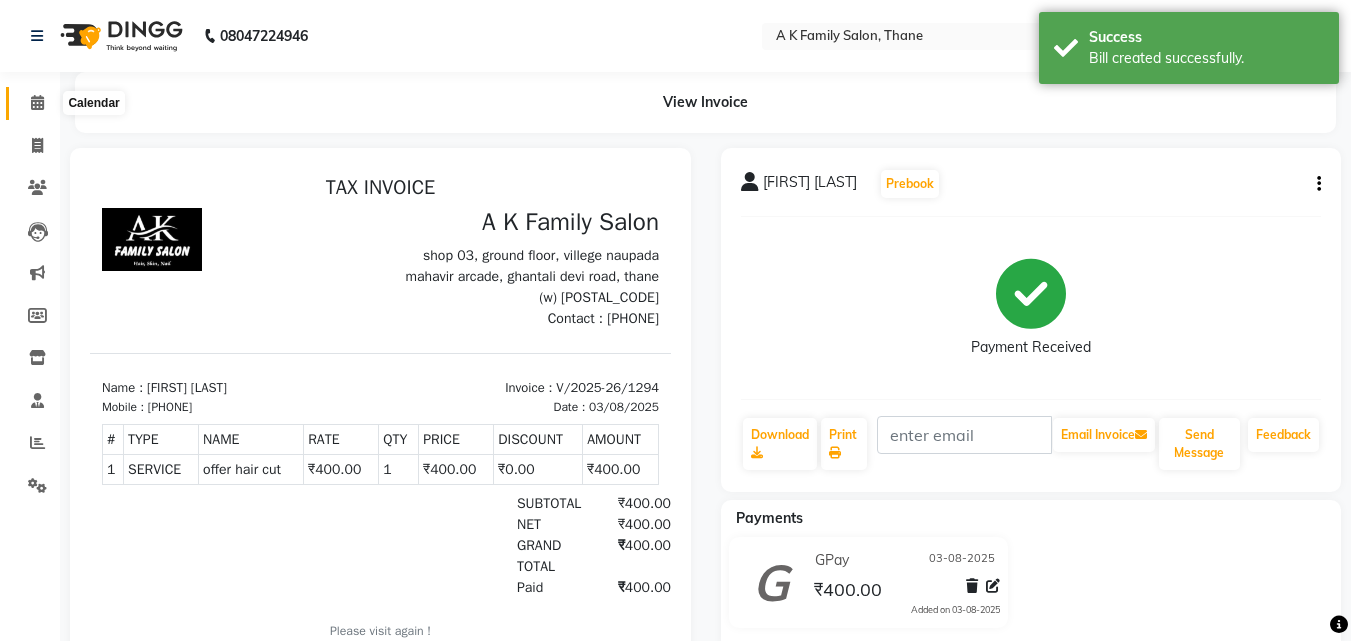 click 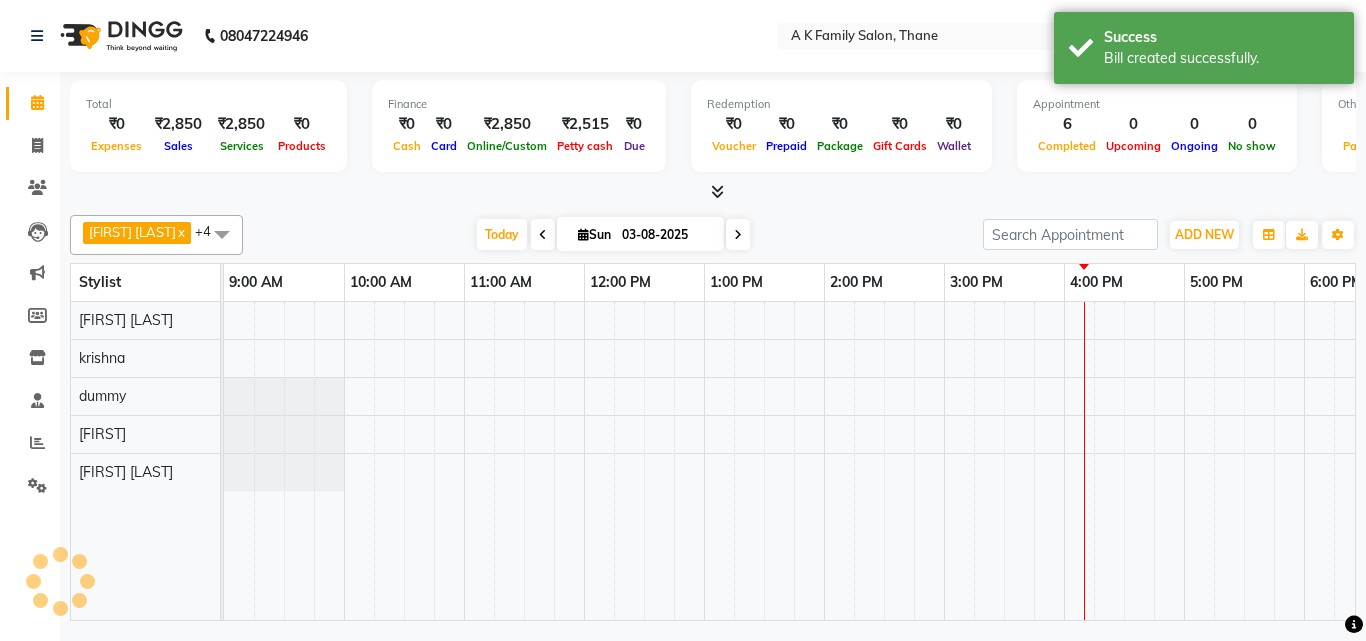 scroll, scrollTop: 0, scrollLeft: 0, axis: both 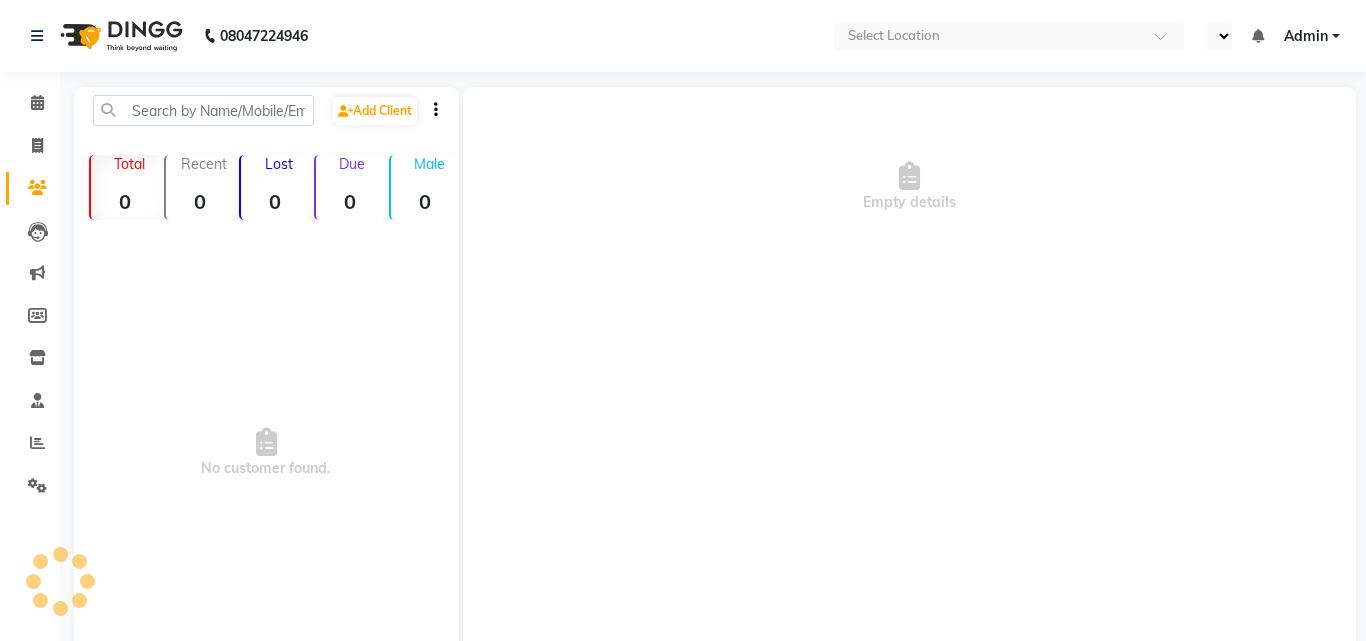 select on "en" 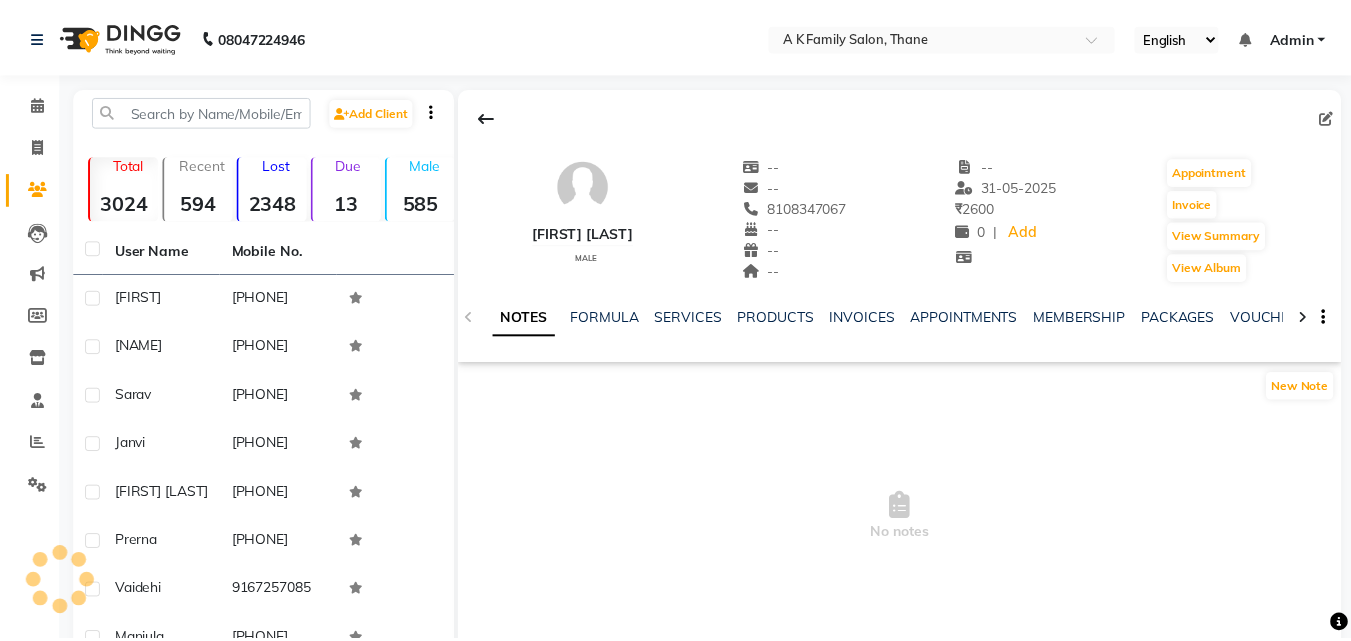 scroll, scrollTop: 0, scrollLeft: 0, axis: both 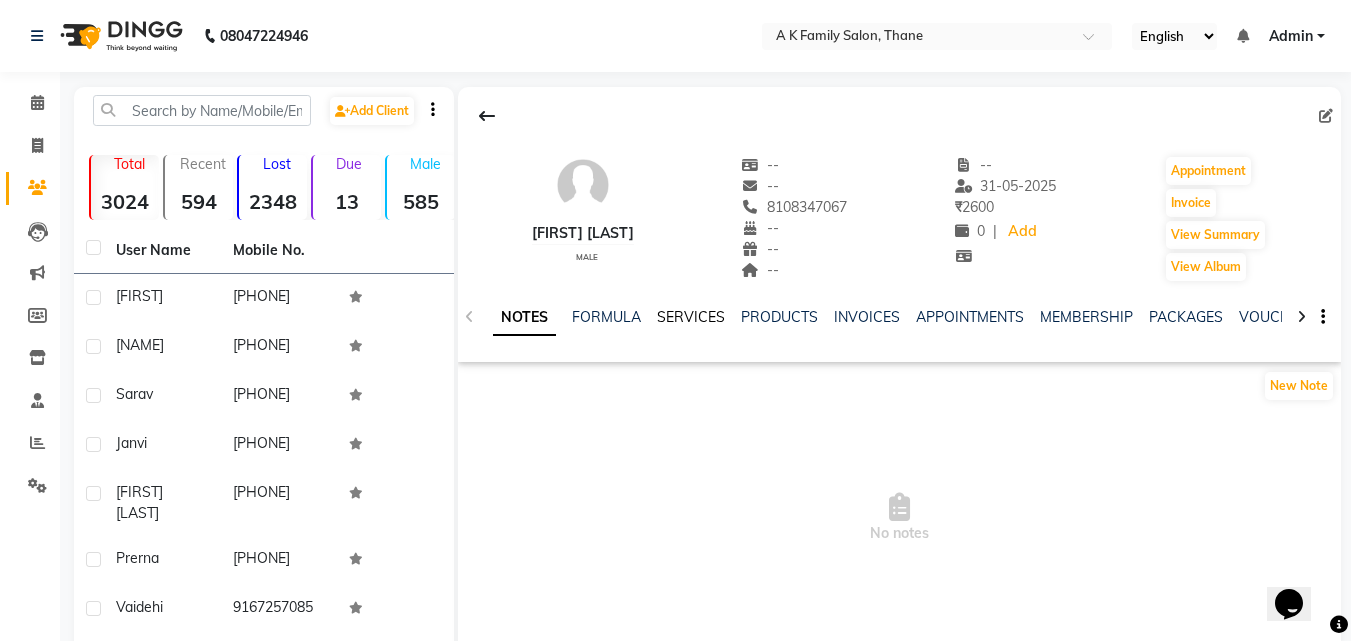click on "SERVICES" 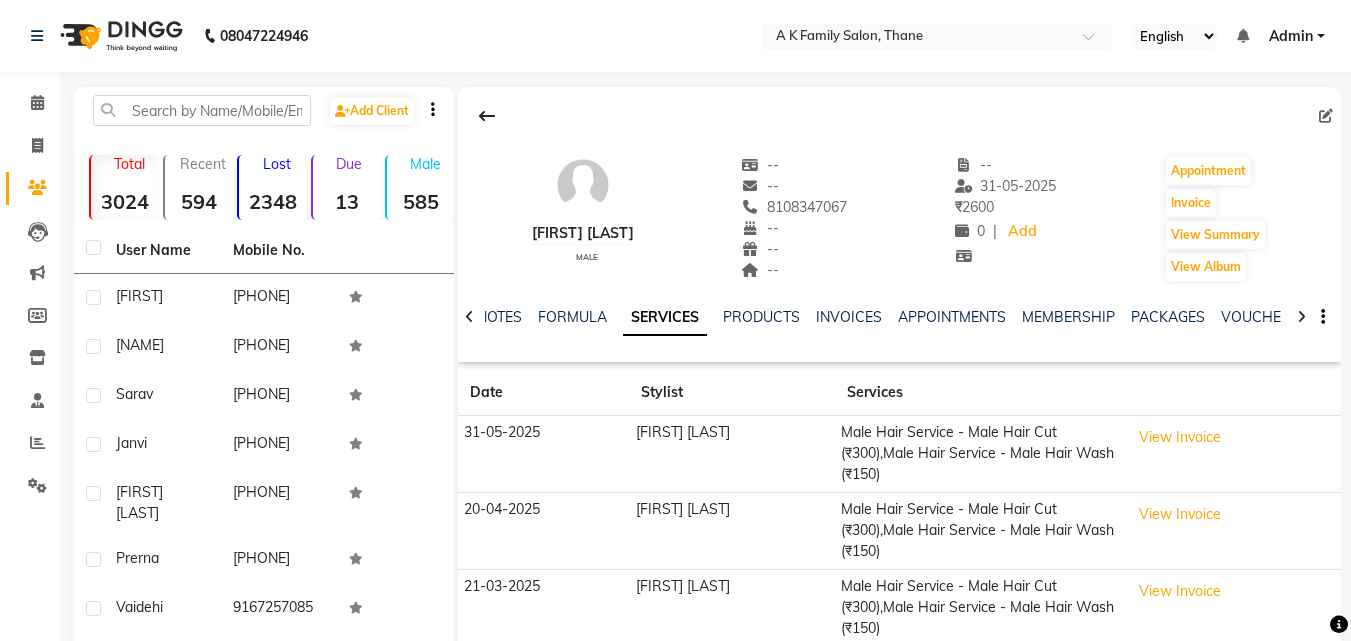 click on "View Invoice" 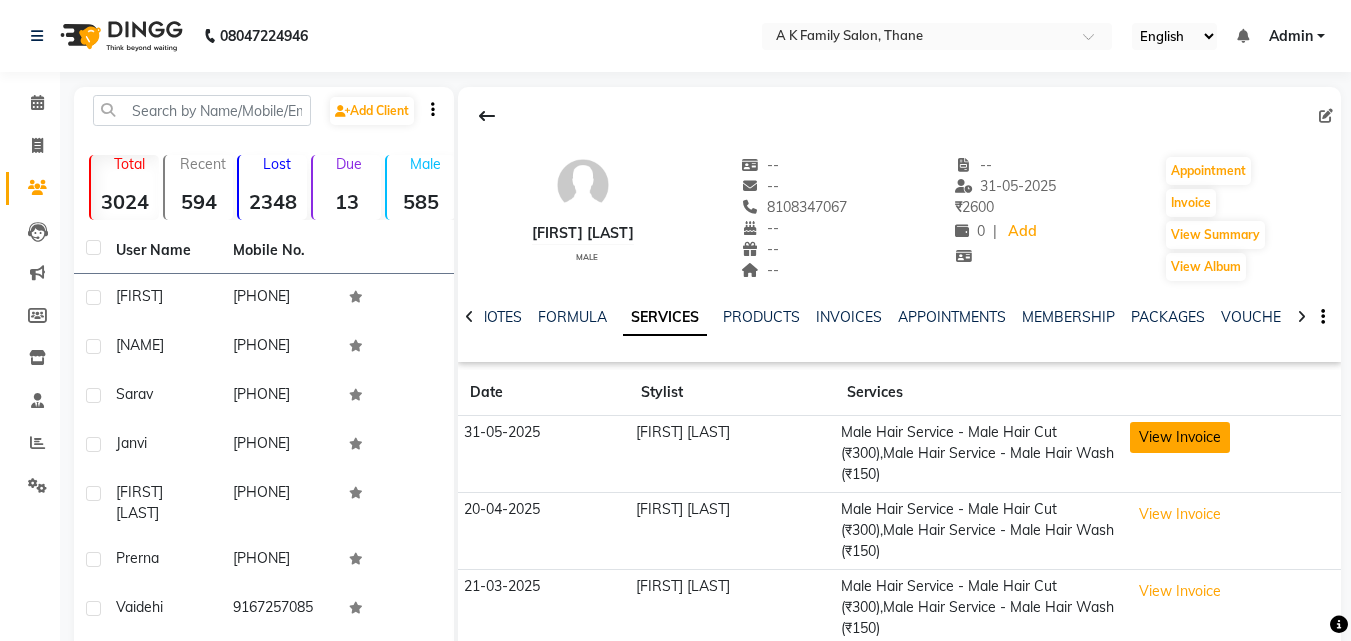 click on "View Invoice" 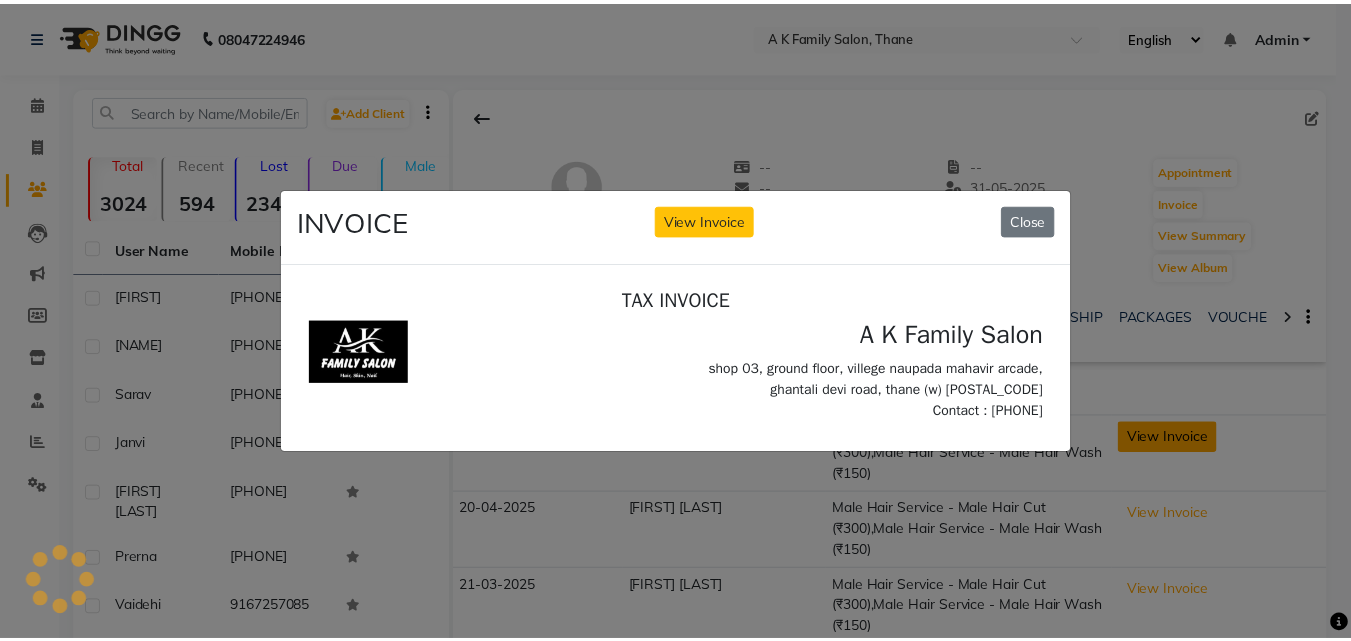 scroll, scrollTop: 0, scrollLeft: 0, axis: both 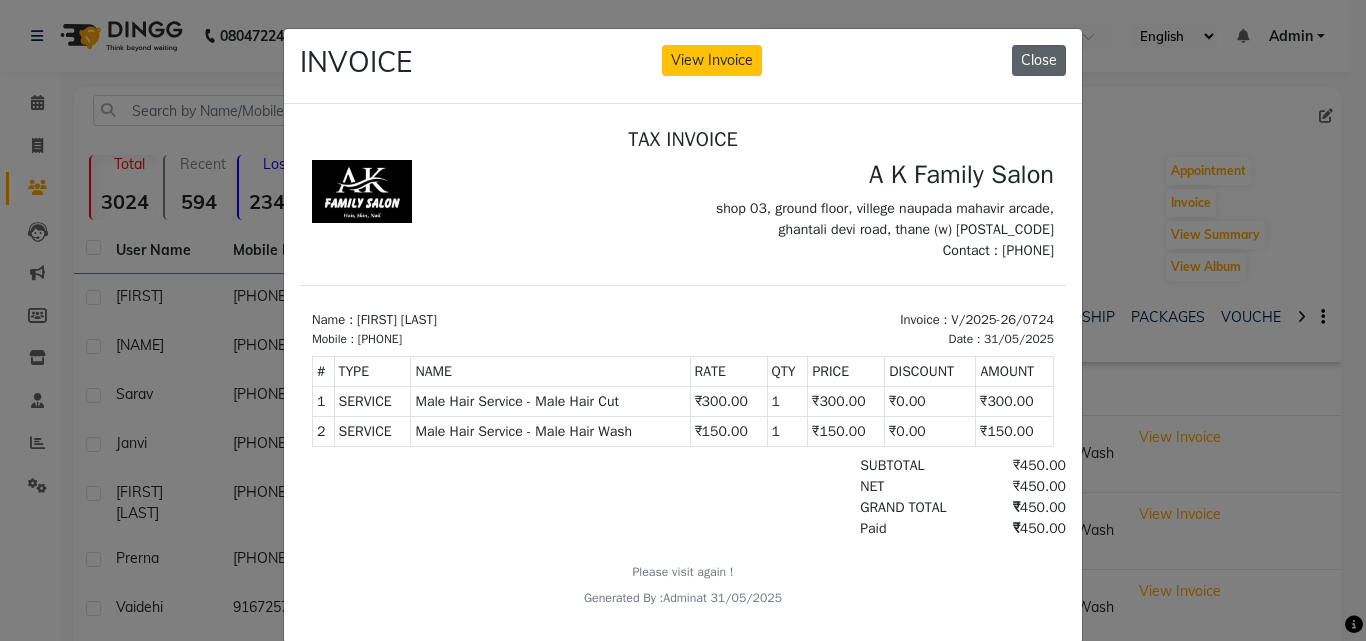 click on "Close" 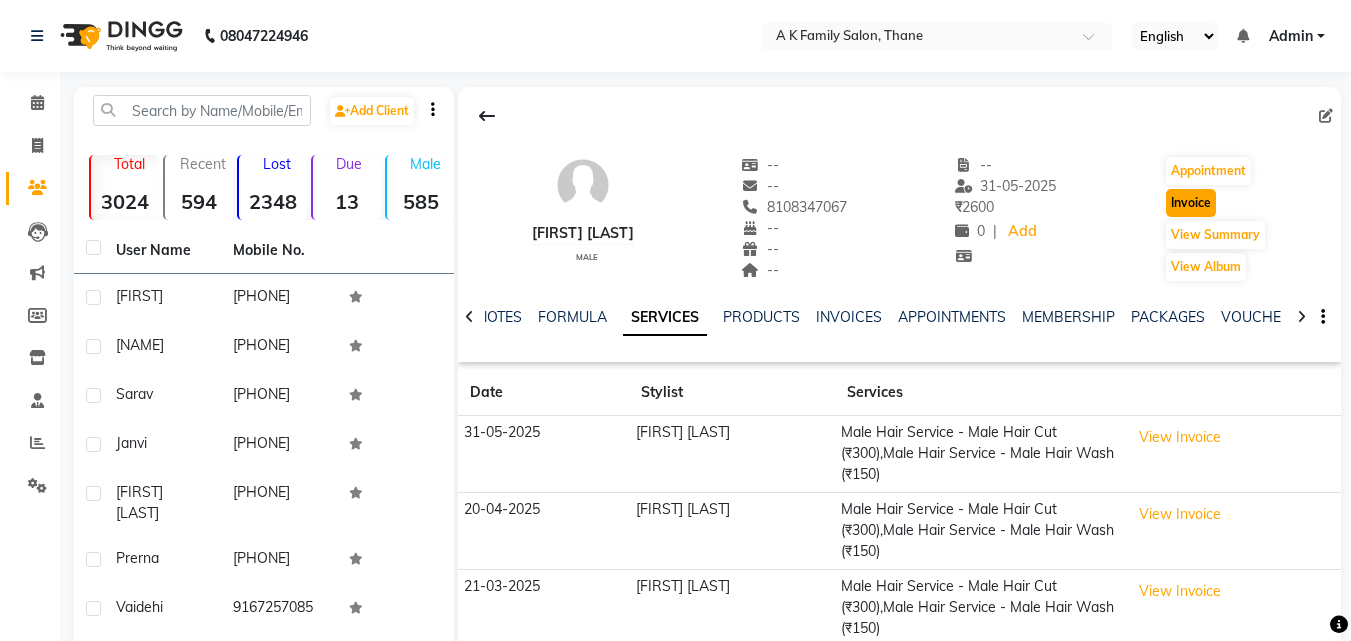 click on "Invoice" 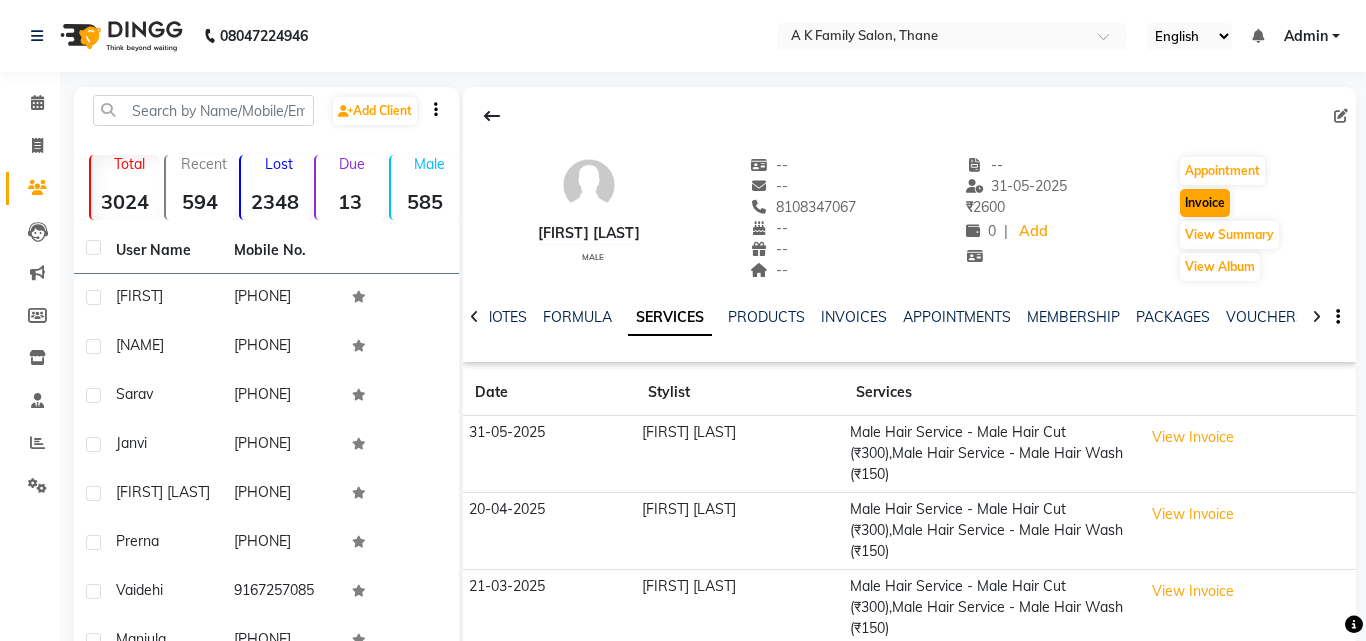 select on "5033" 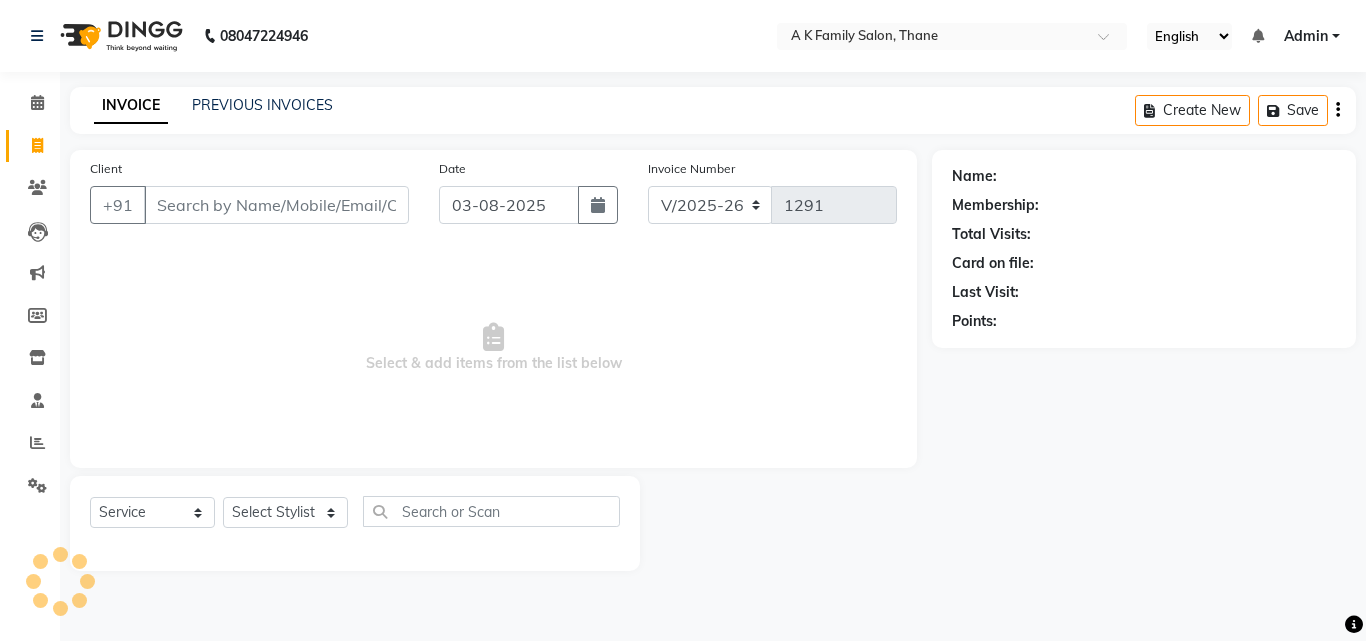type on "8108347067" 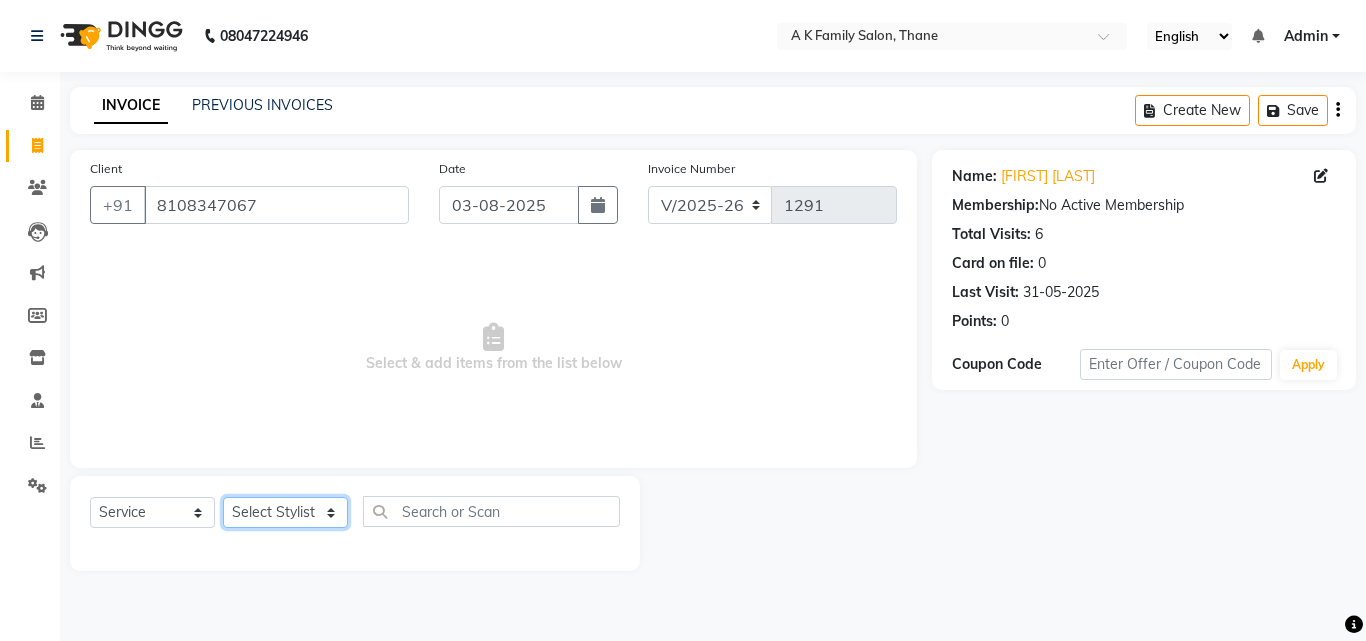 click on "Select Stylist [FIRST] [LAST] dummy [FIRST] [LAST] [FIRST] [FIRST] [FIRST] [LAST]" 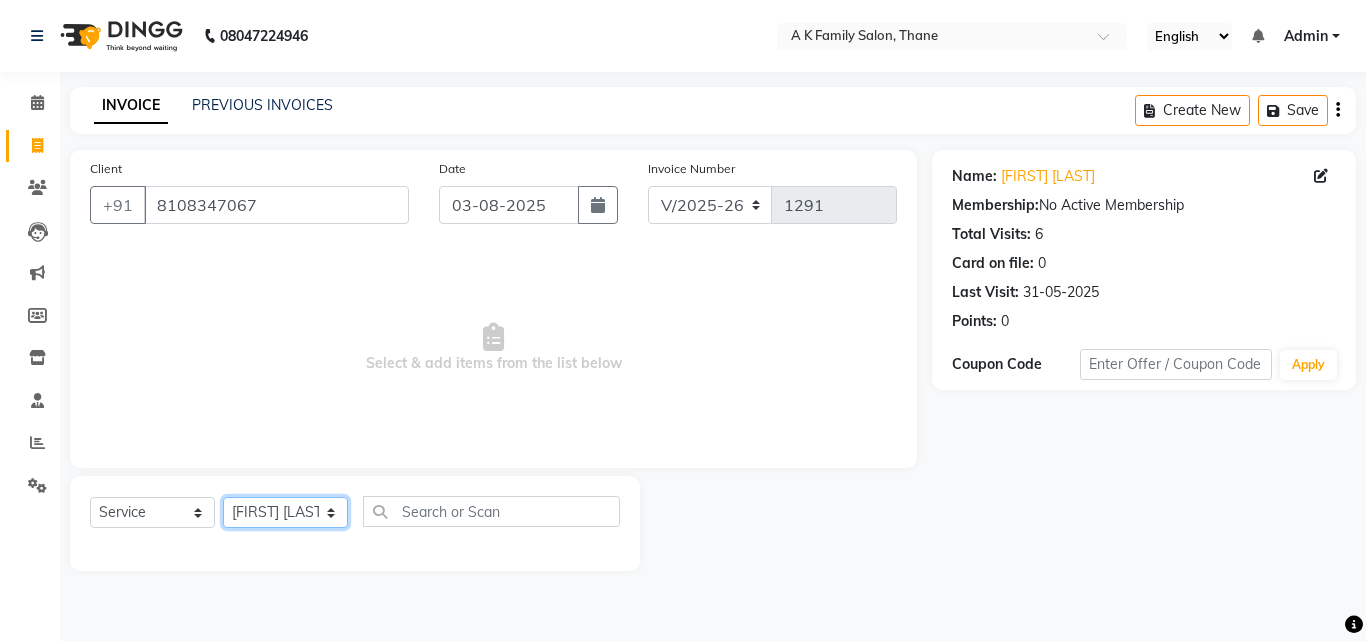 click on "Select Stylist [FIRST] [LAST] dummy [FIRST] [LAST] [FIRST] [FIRST] [FIRST] [LAST]" 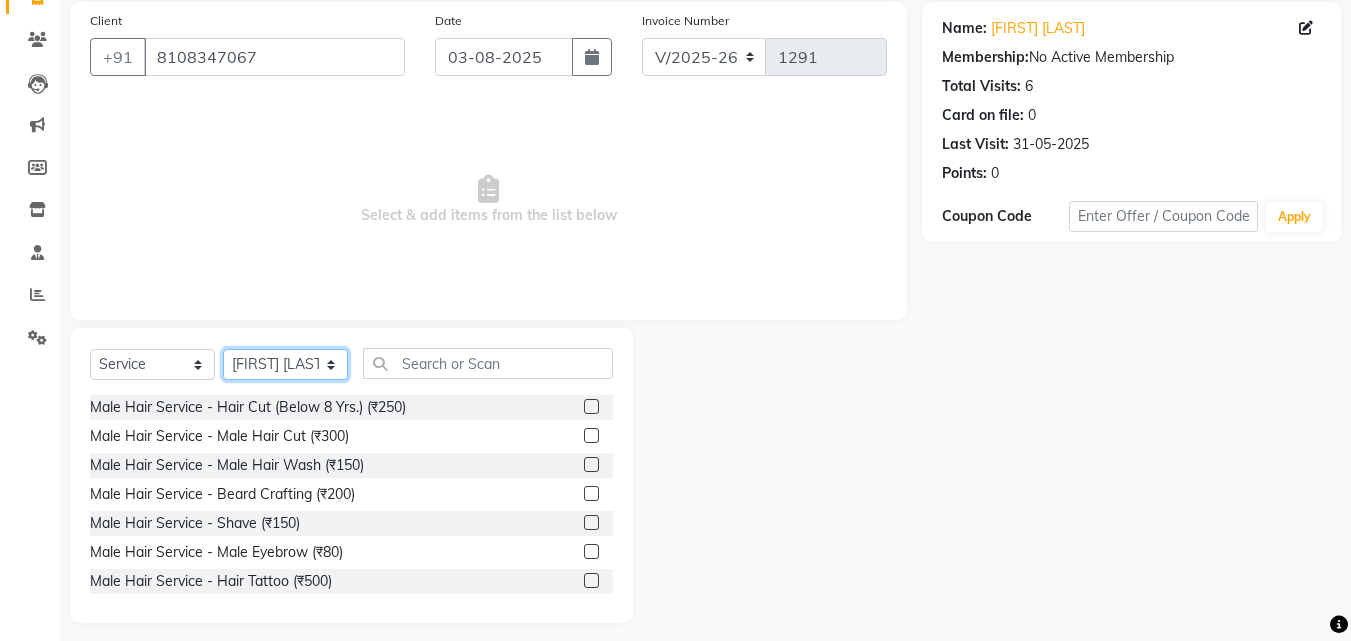 scroll, scrollTop: 160, scrollLeft: 0, axis: vertical 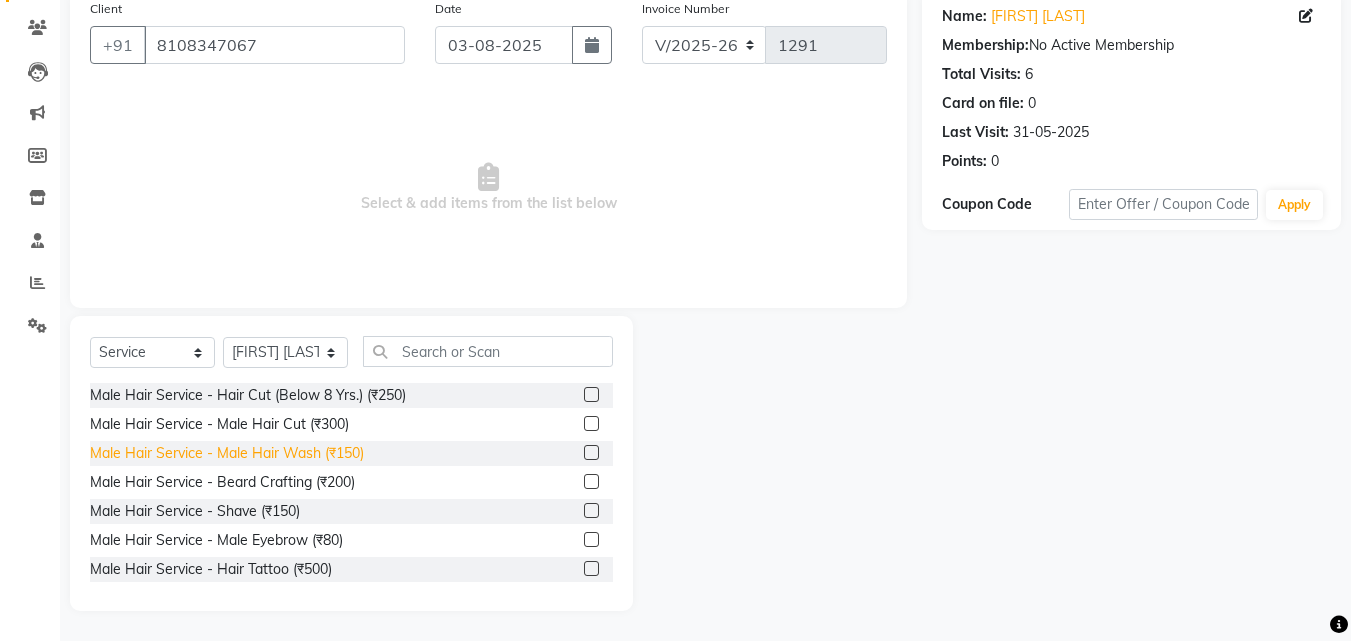 click on "Male Hair Service - Male Hair Wash (₹150)" 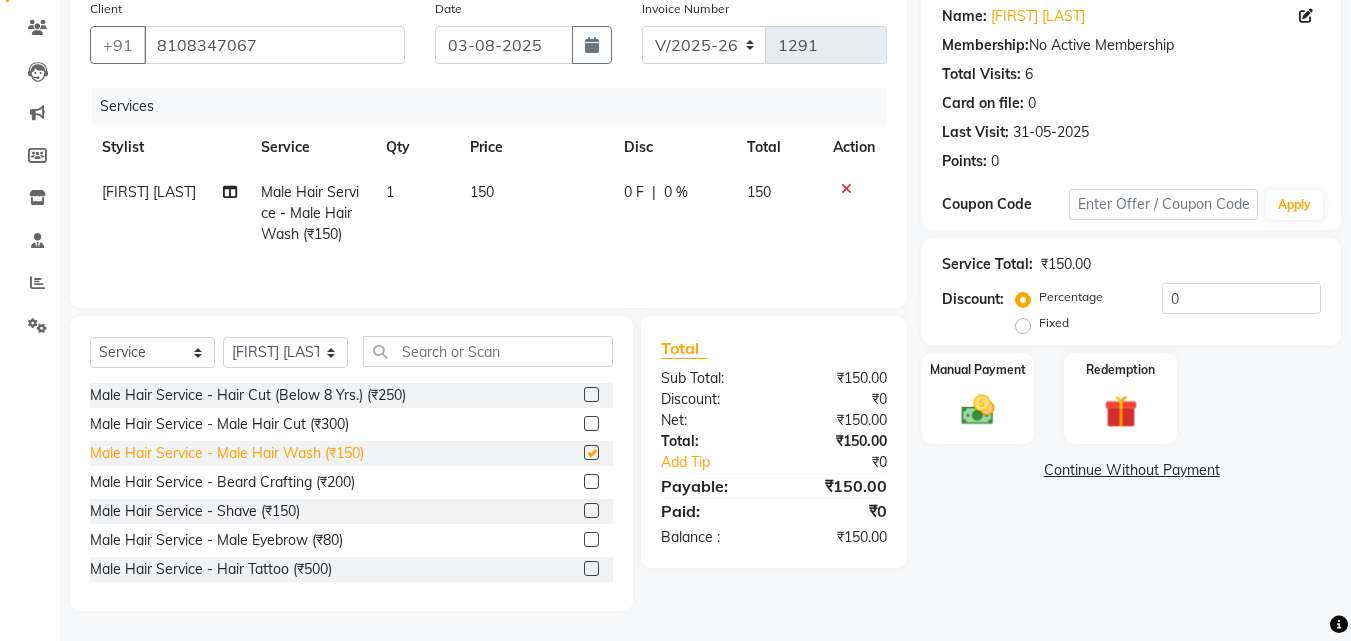 checkbox on "false" 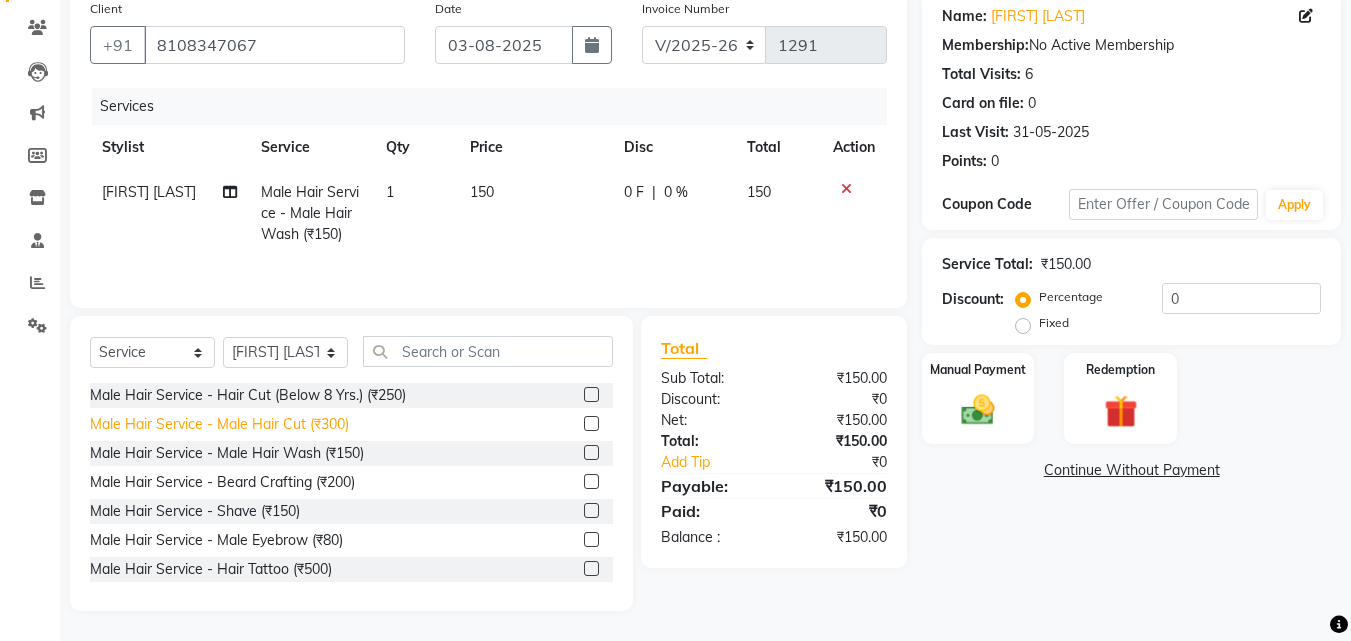 click on "Male Hair Service - Male Hair Cut (₹300)" 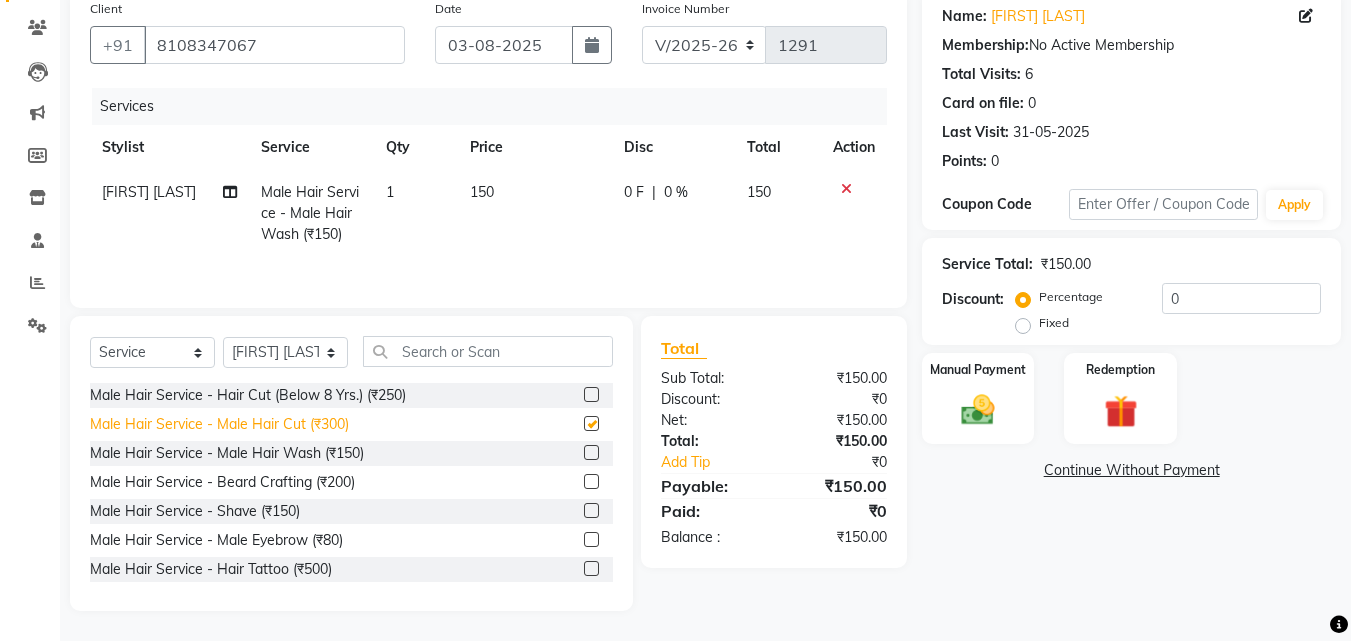 checkbox on "false" 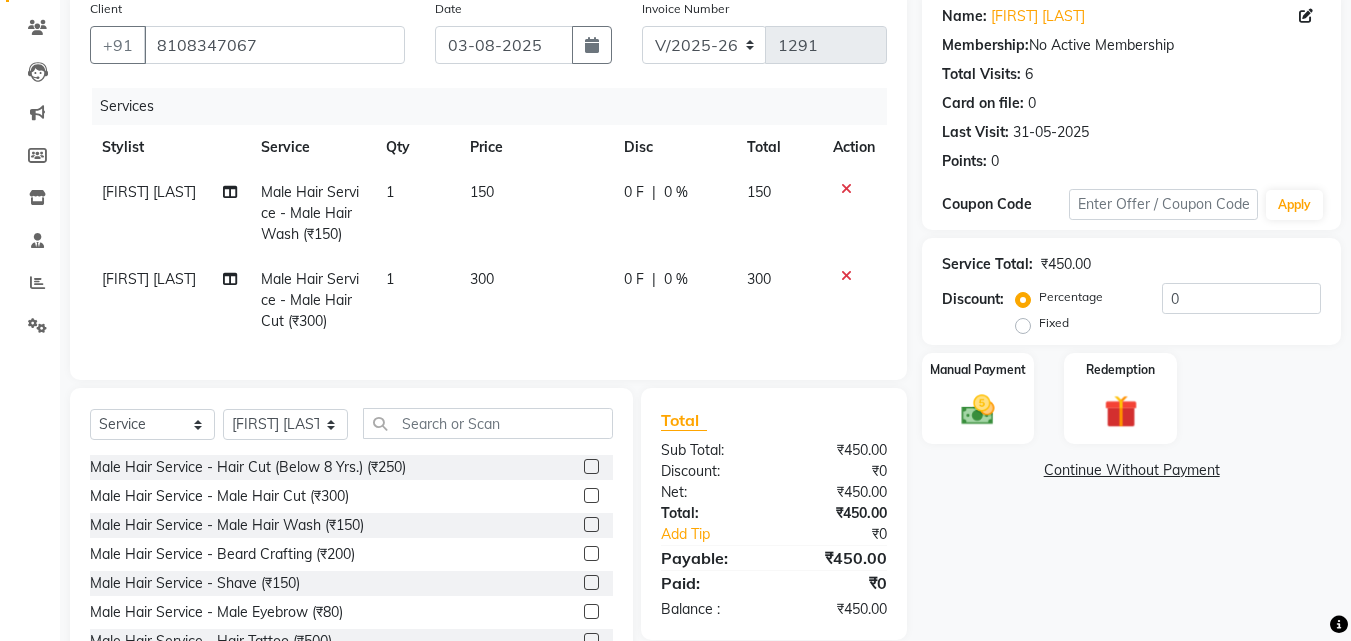 click on "[FIRST] [LAST]" 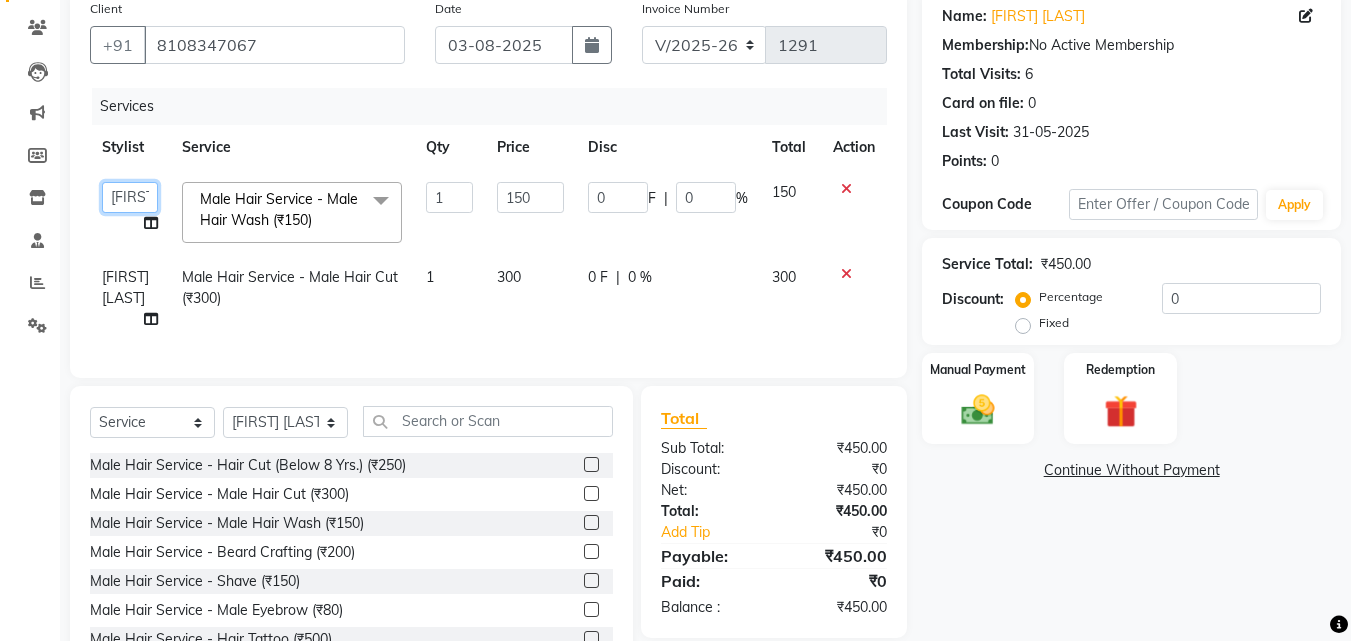 click on "[FIRST] [LAST]   dummy   [FIRST] [LAST]   [FIRST]    [FIRST]   [FIRST] [LAST]" 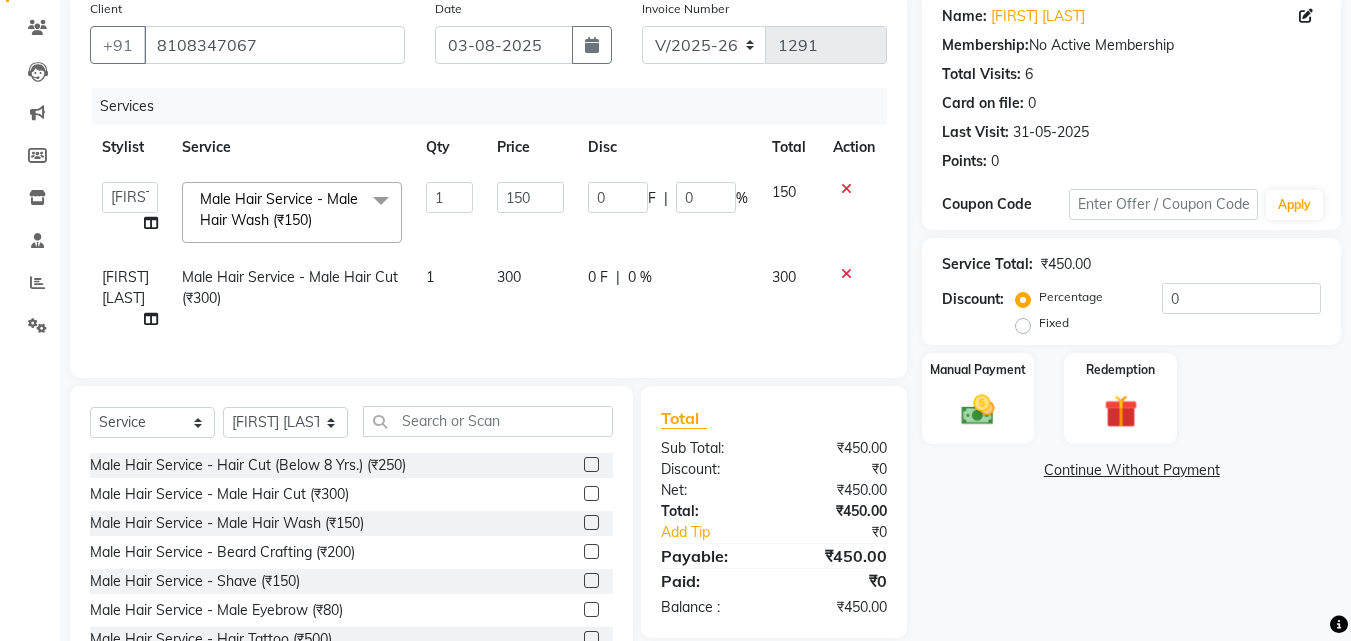 select on "62227" 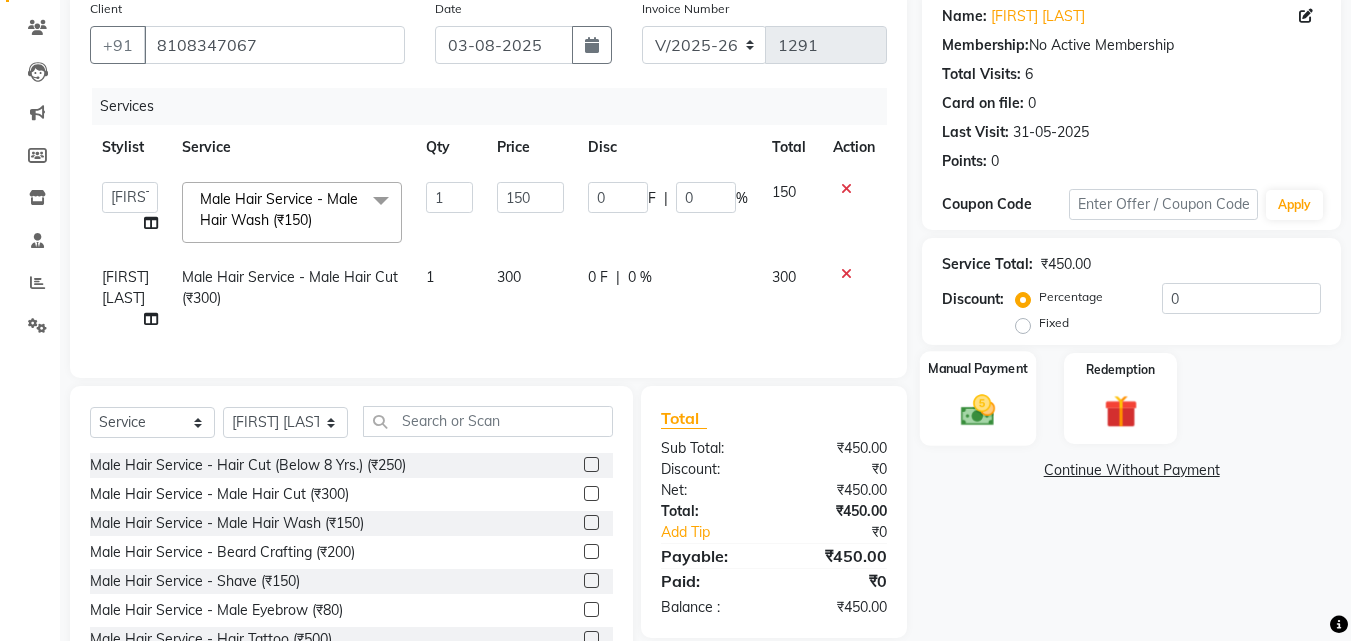click 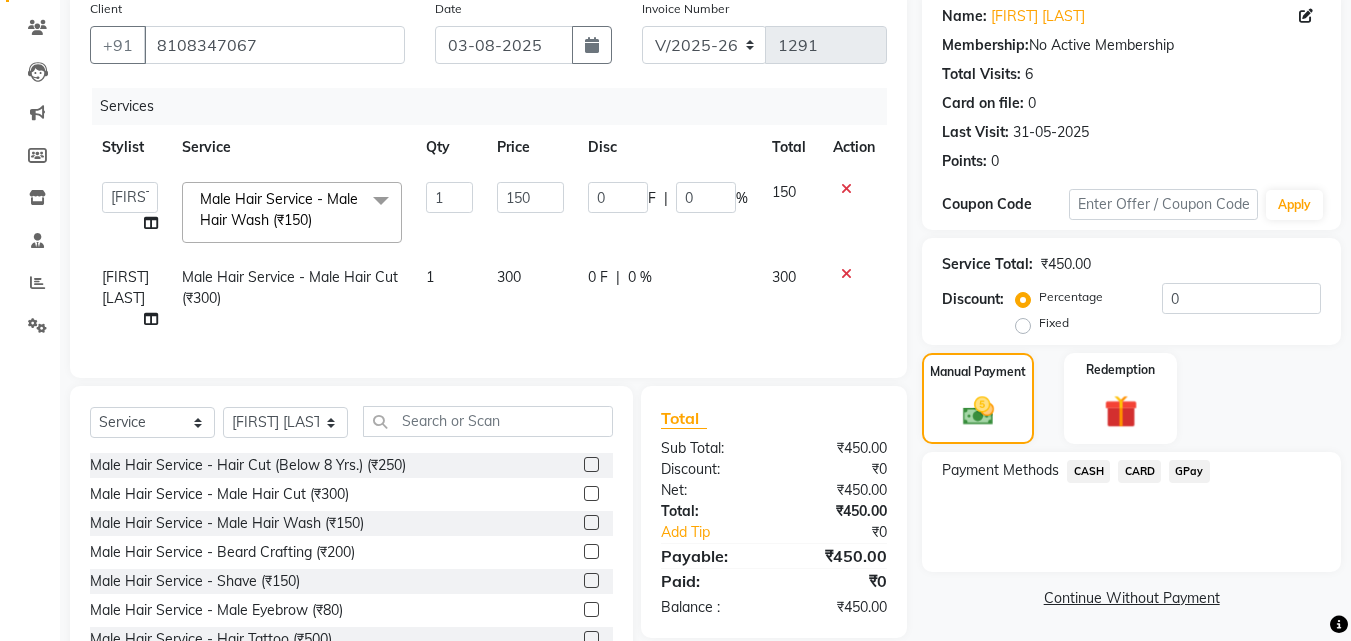 click on "GPay" 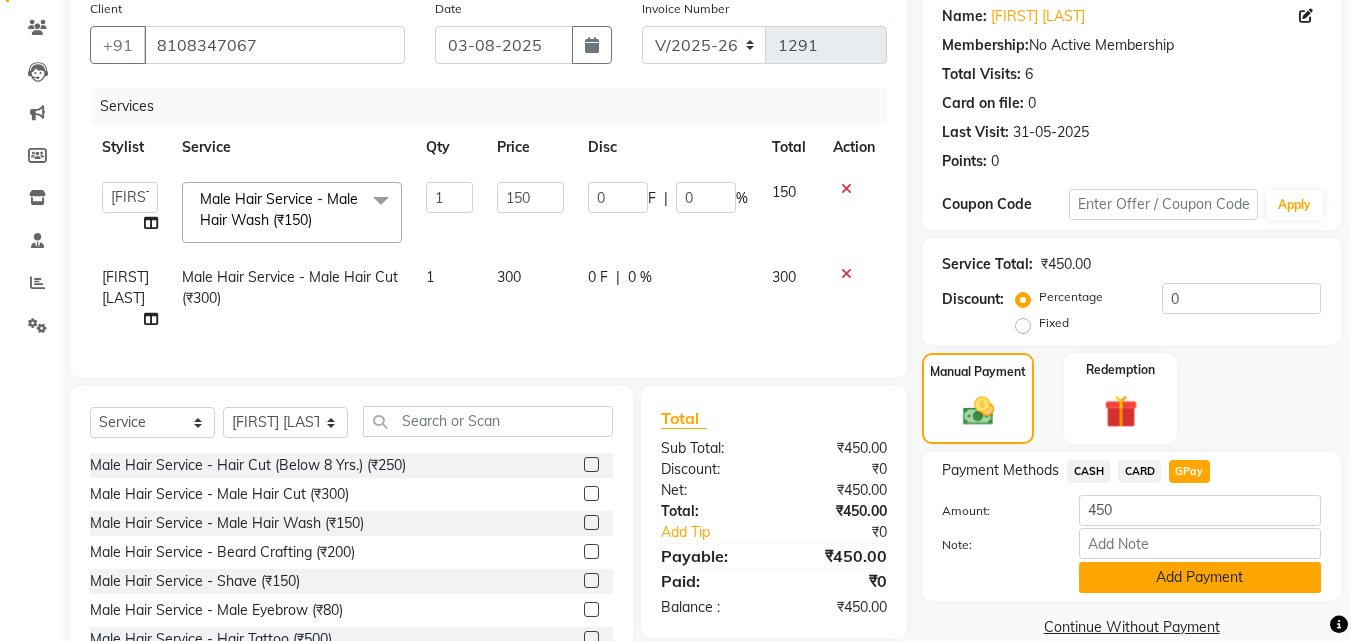 click on "Add Payment" 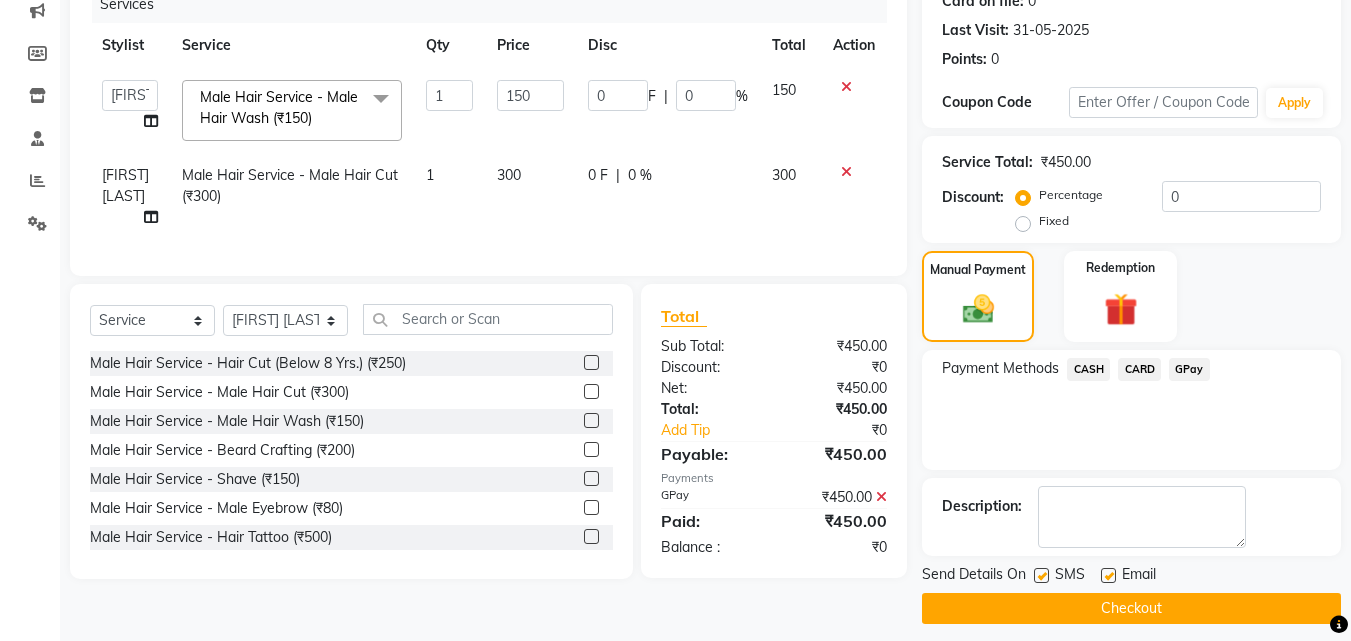 scroll, scrollTop: 275, scrollLeft: 0, axis: vertical 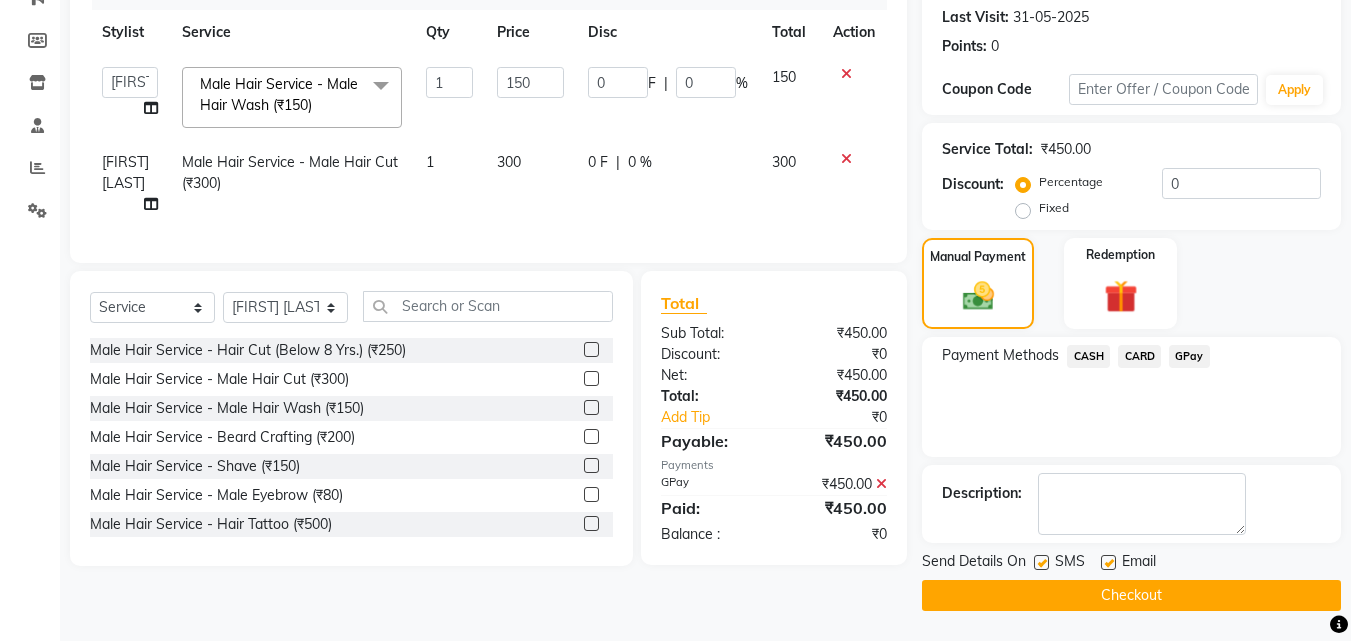 click on "Checkout" 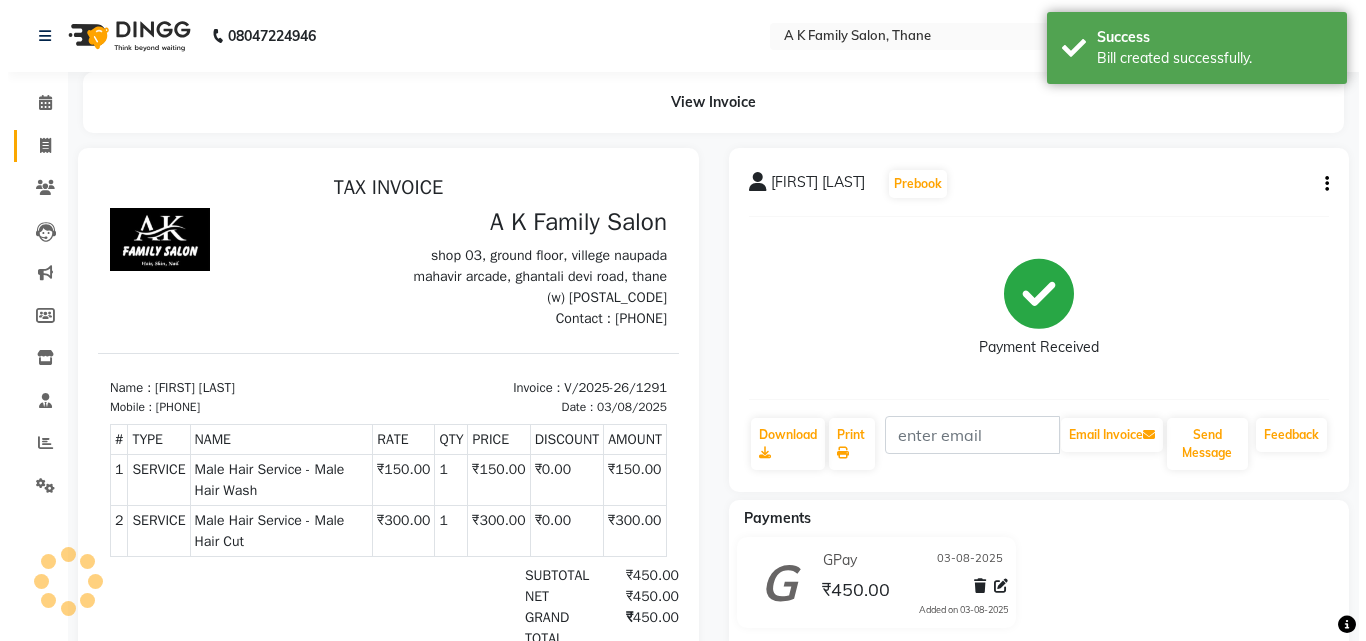 scroll, scrollTop: 0, scrollLeft: 0, axis: both 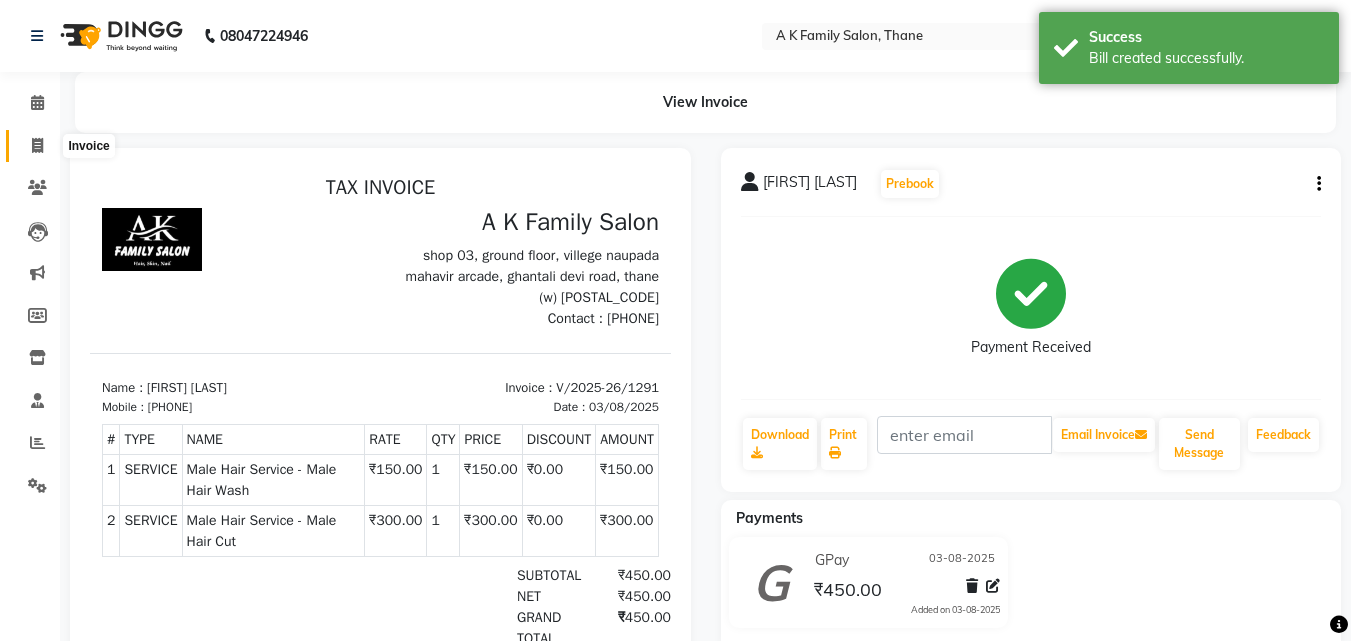 click 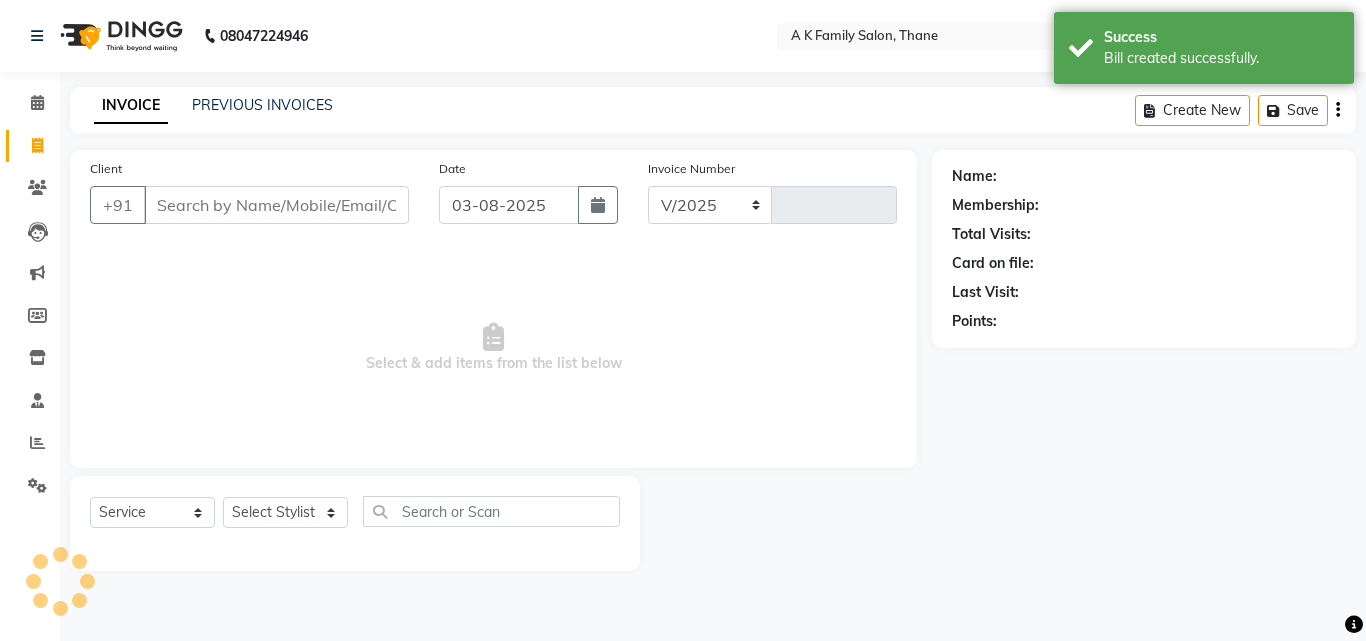select on "5033" 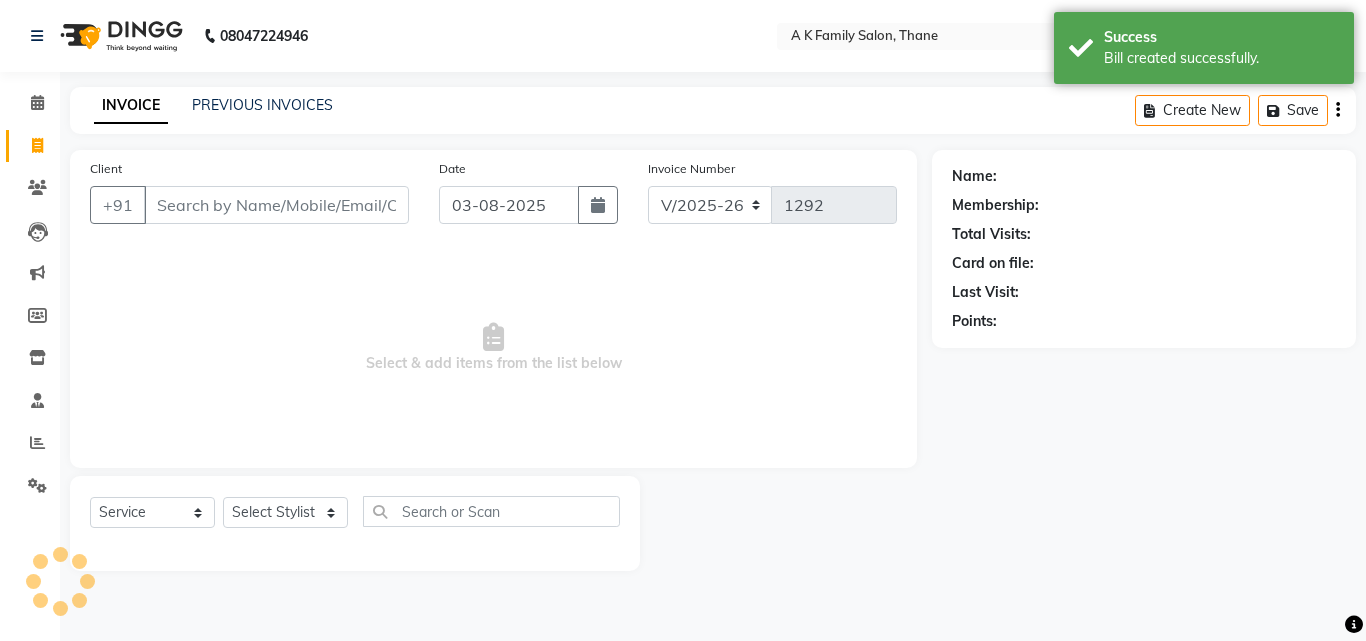 click on "Client" at bounding box center [276, 205] 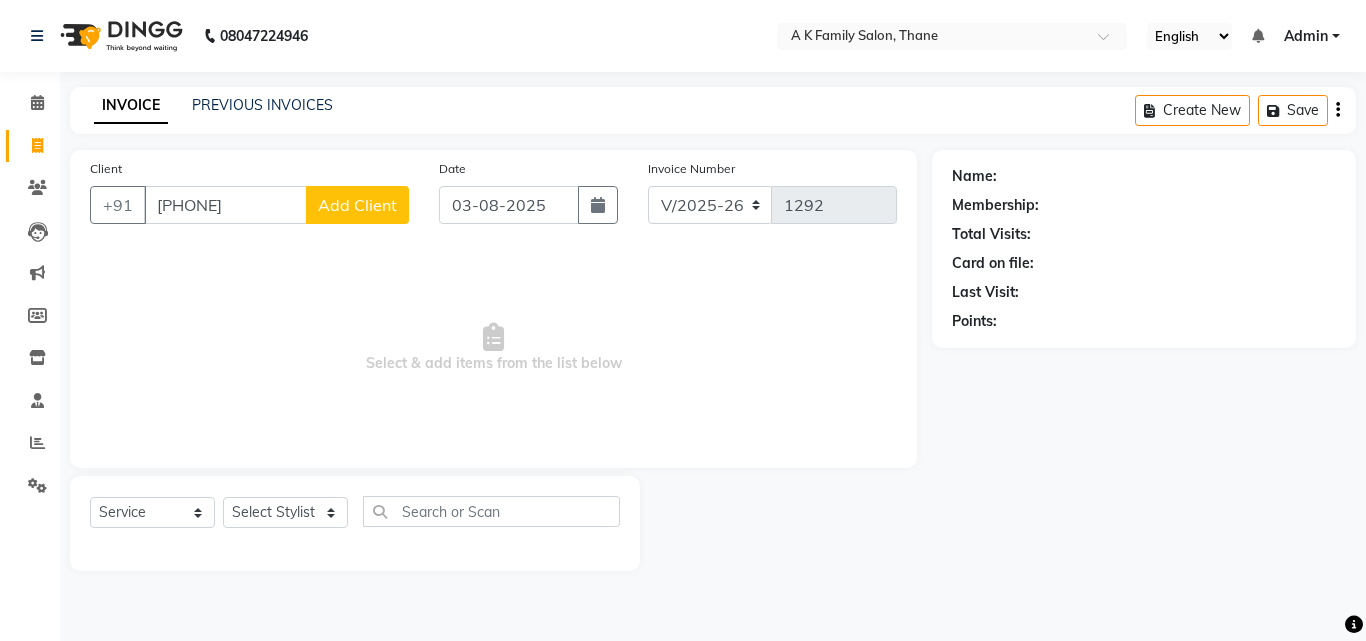 type on "[PHONE]" 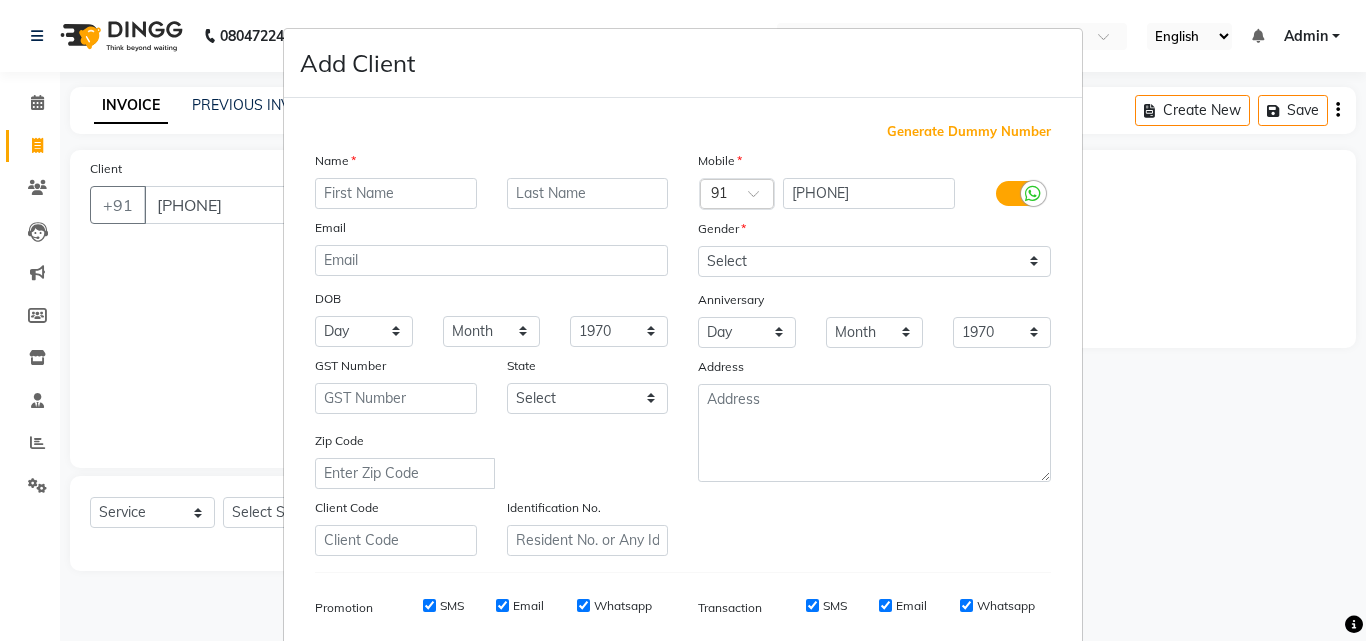 click at bounding box center [396, 193] 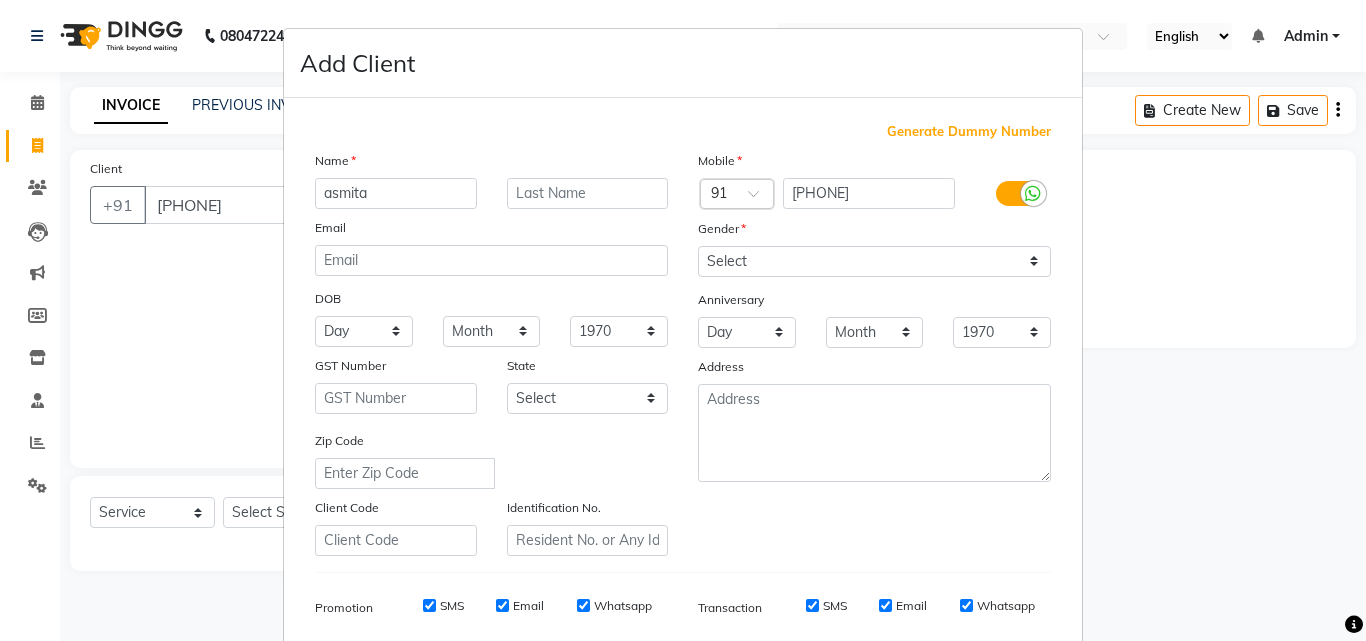 type on "asmita" 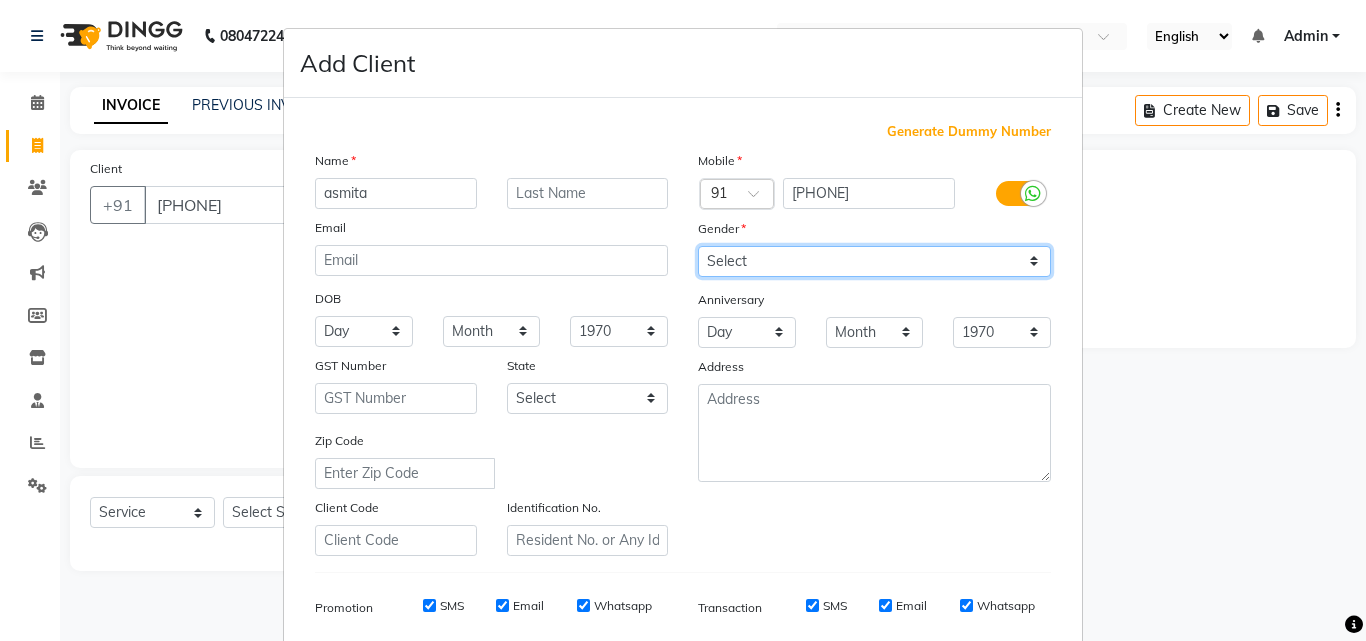 click on "Select Male Female Other Prefer Not To Say" at bounding box center (874, 261) 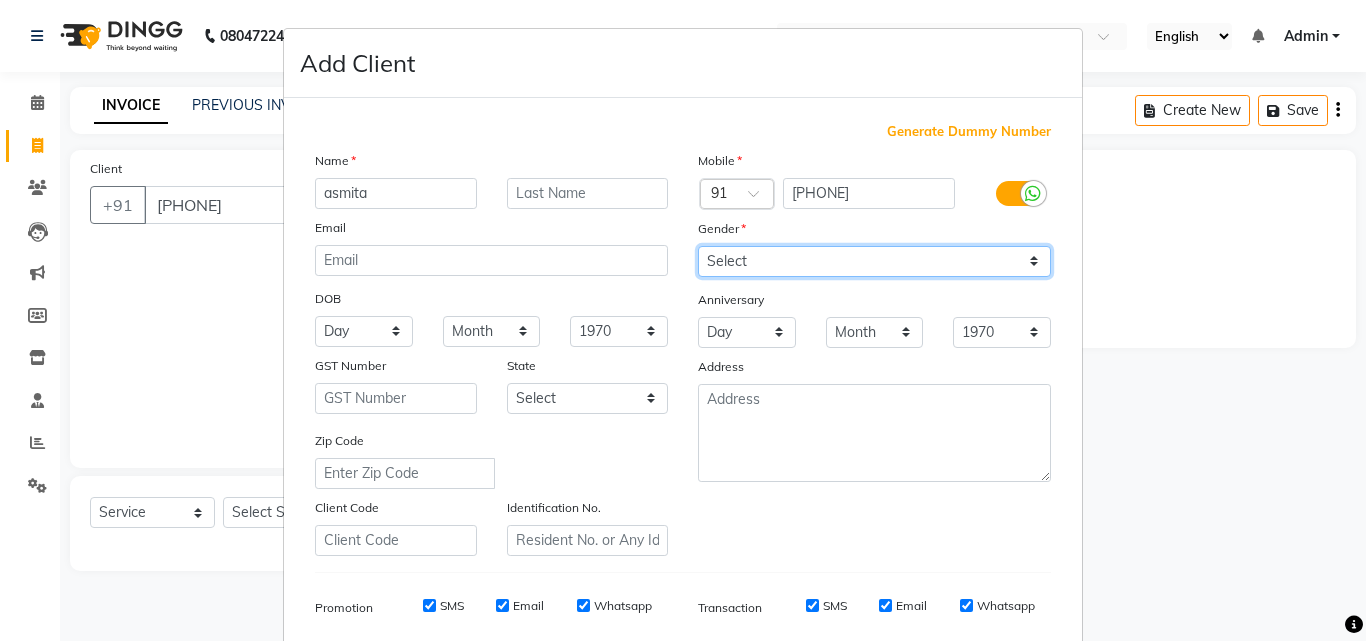 select on "female" 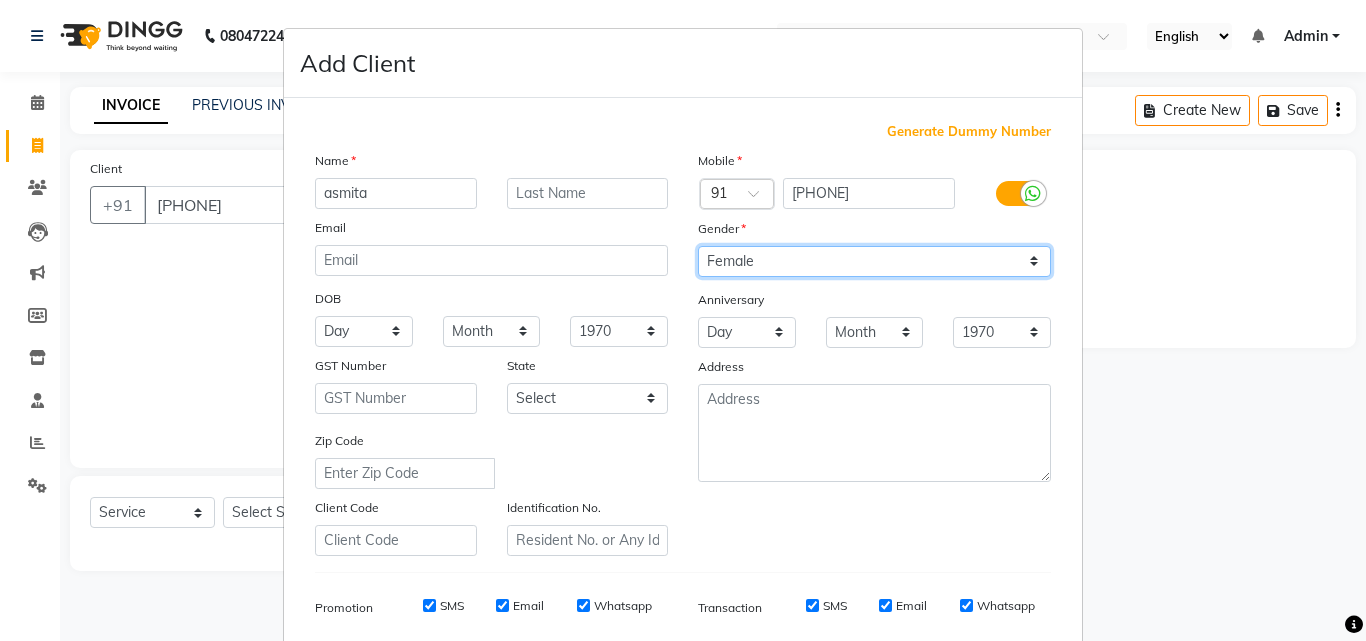 click on "Select Male Female Other Prefer Not To Say" at bounding box center (874, 261) 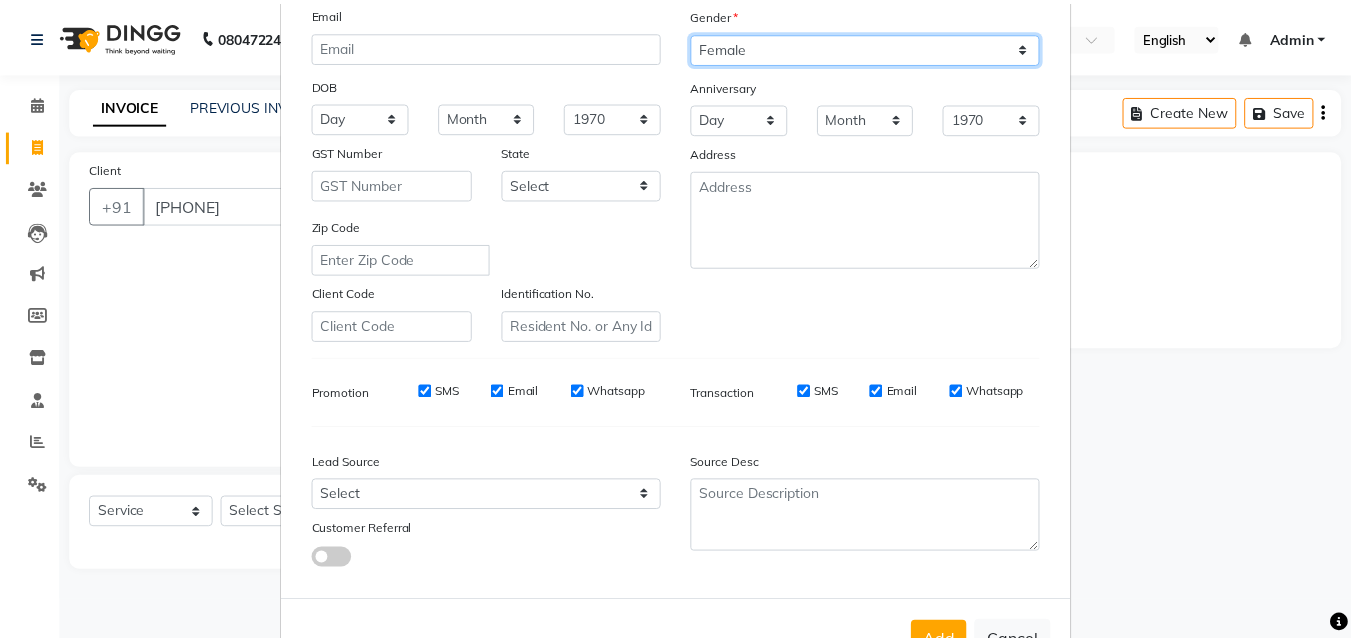 scroll, scrollTop: 282, scrollLeft: 0, axis: vertical 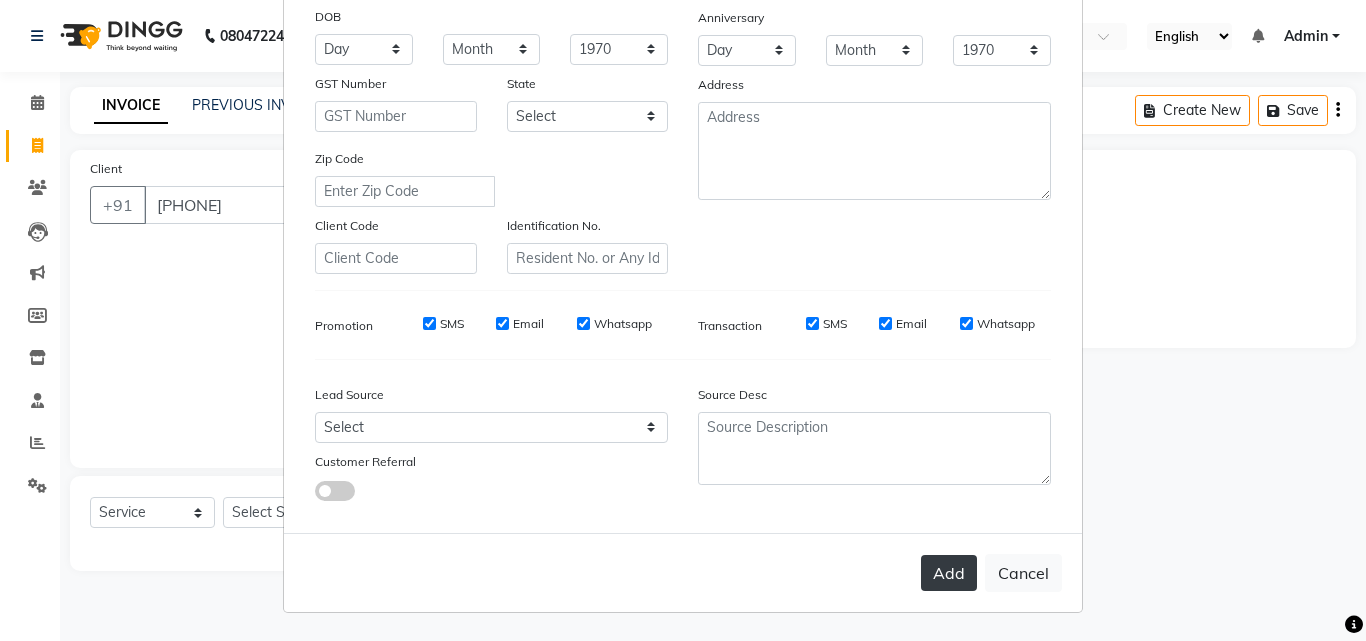 click on "Add" at bounding box center [949, 573] 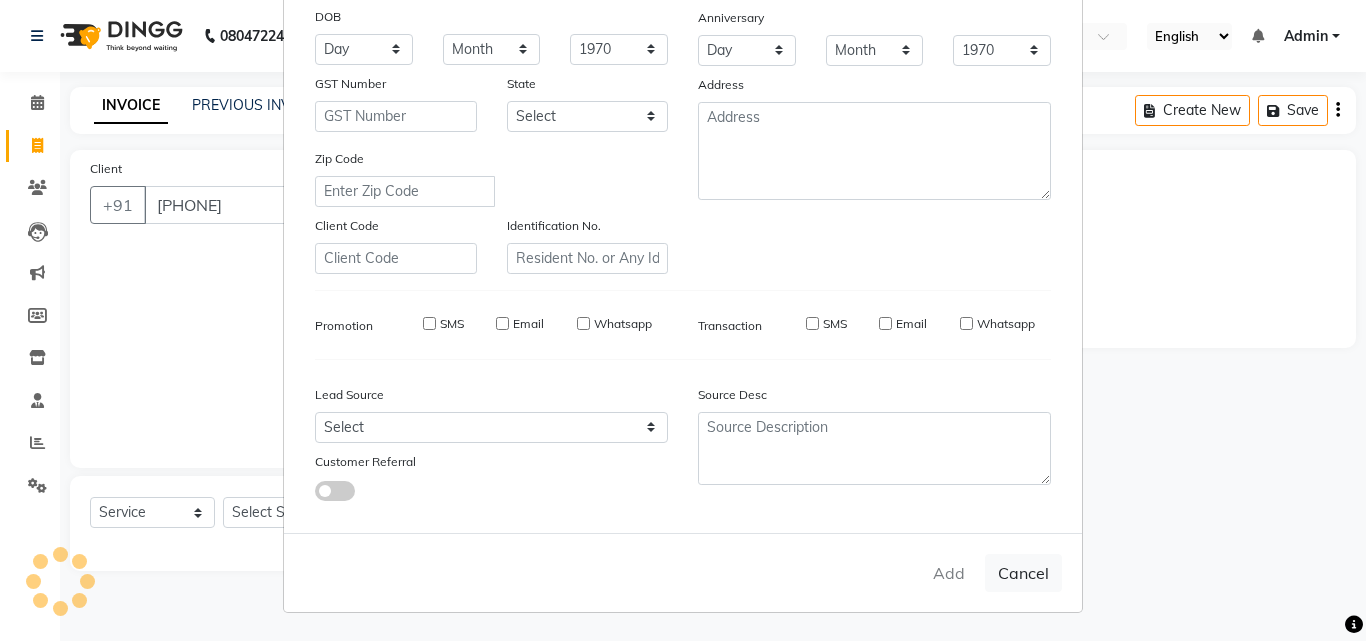 type 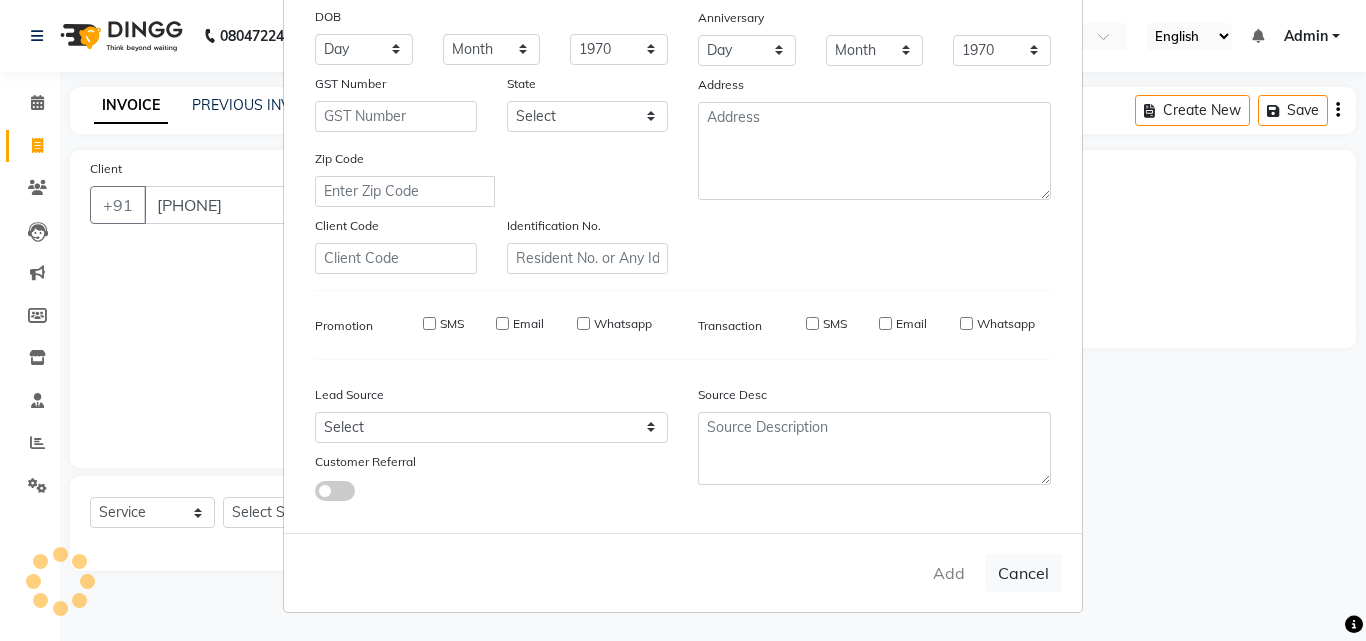 select 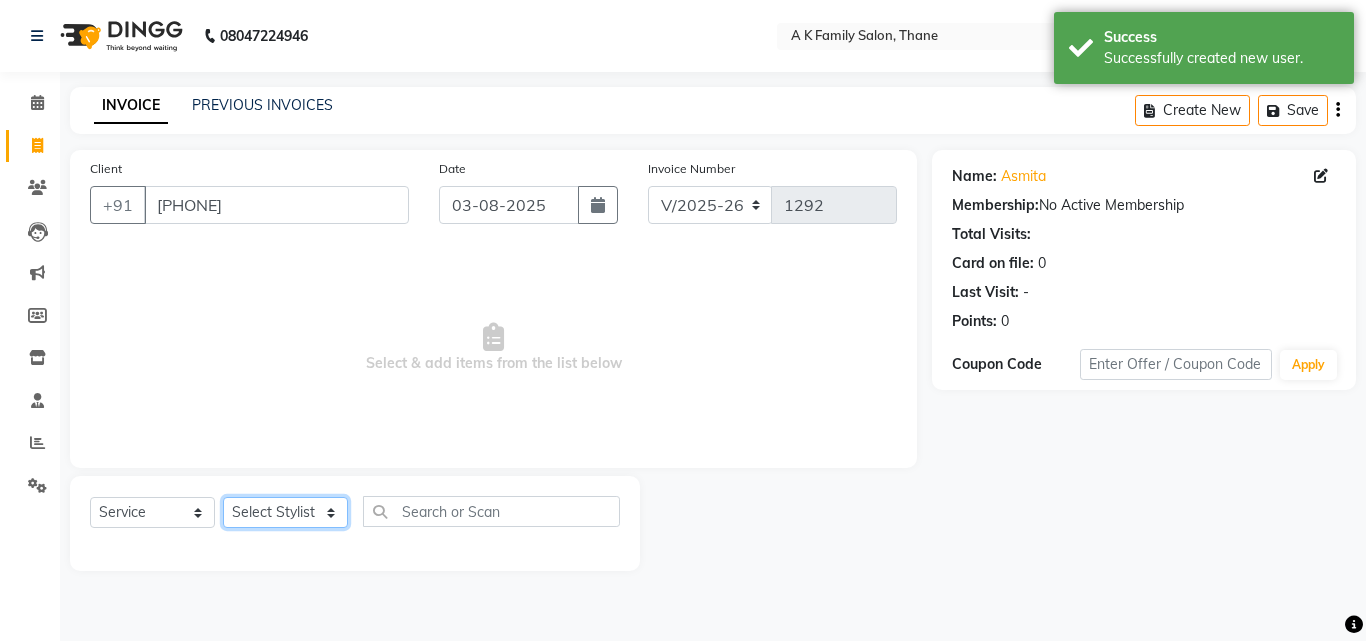 click on "Select Stylist [FIRST] [LAST] dummy [FIRST] [LAST] [FIRST] [FIRST] [FIRST] [LAST]" 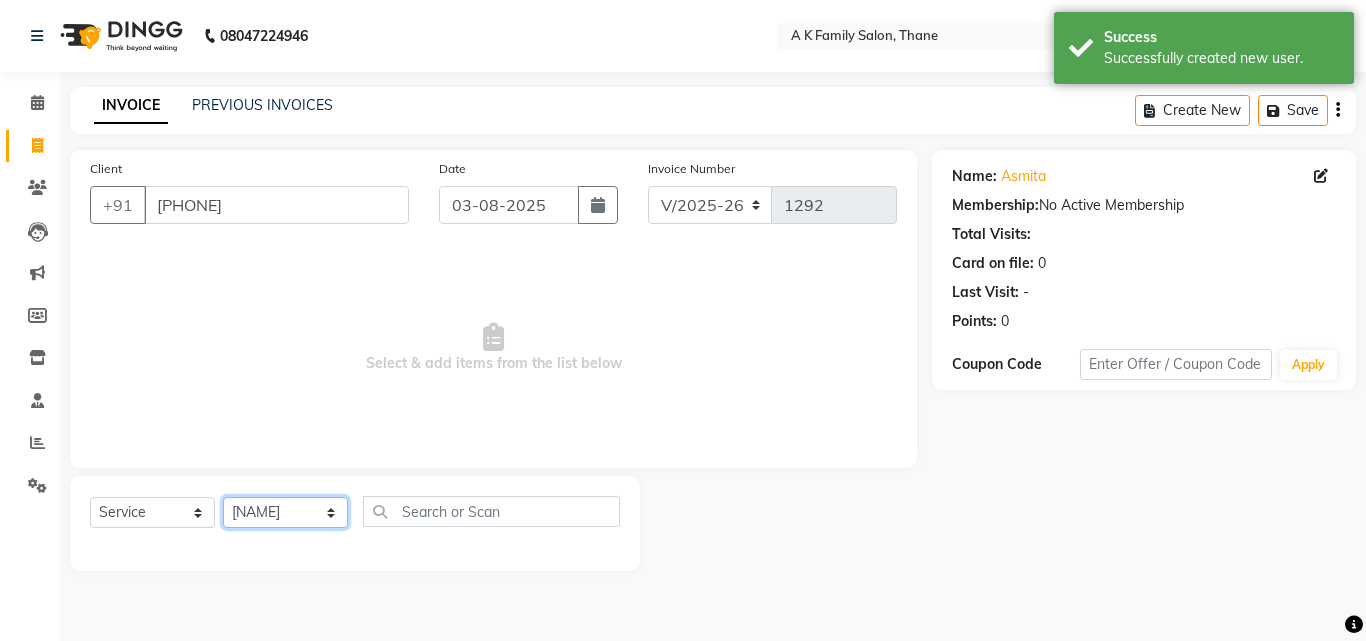 click on "Select Stylist [FIRST] [LAST] dummy [FIRST] [LAST] [FIRST] [FIRST] [FIRST] [LAST]" 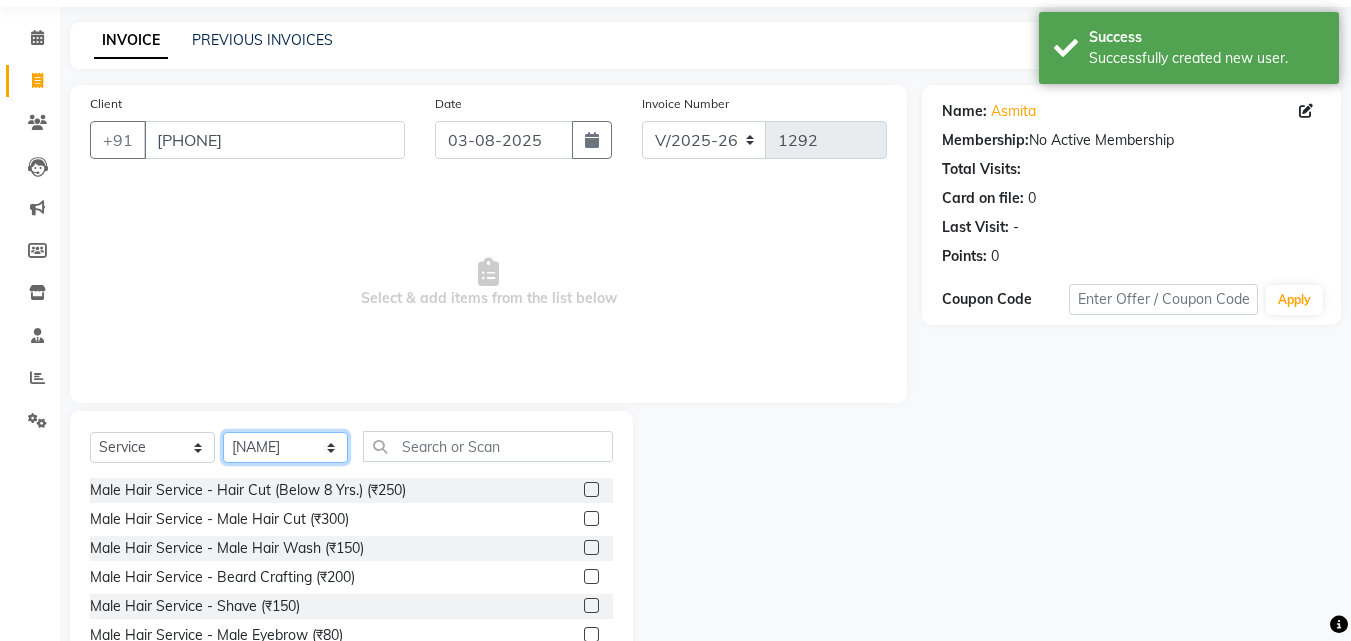 scroll, scrollTop: 100, scrollLeft: 0, axis: vertical 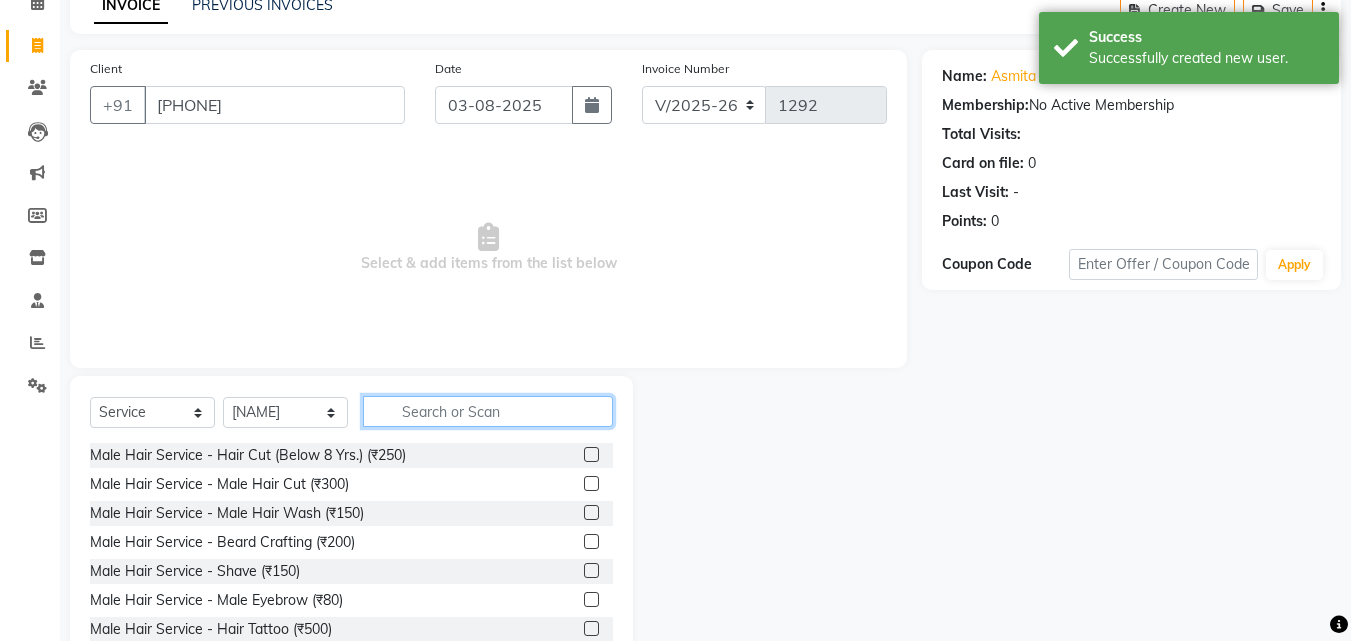 click 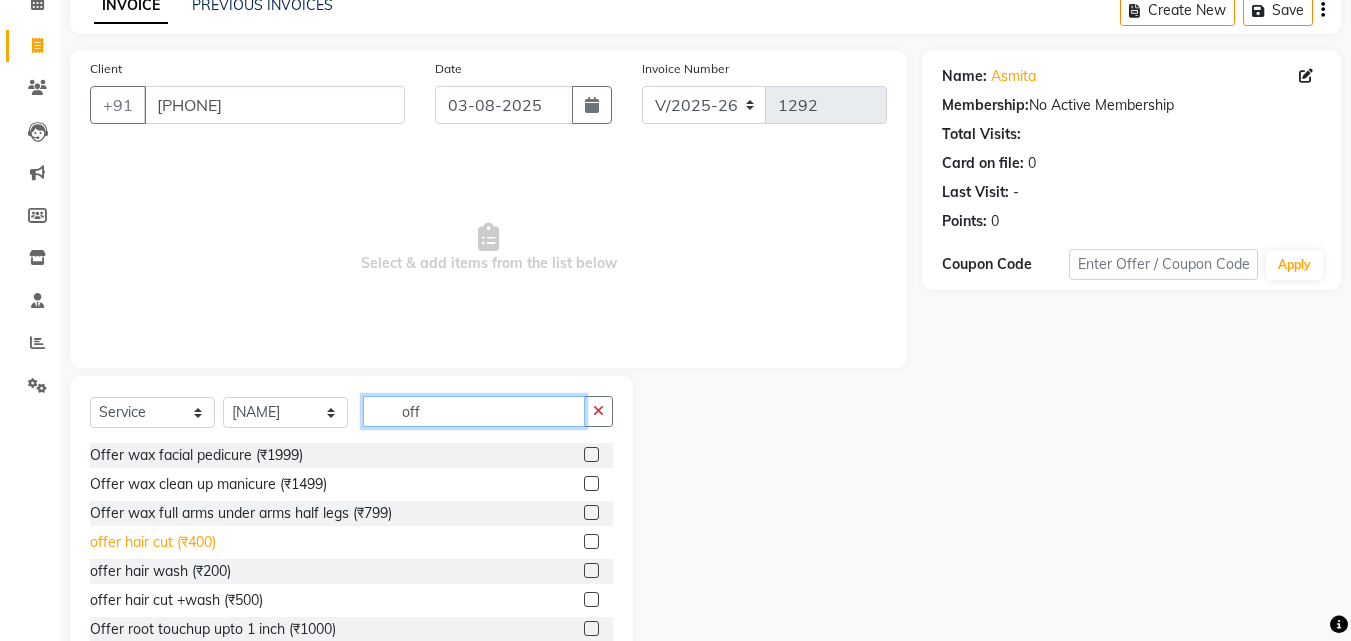 type on "off" 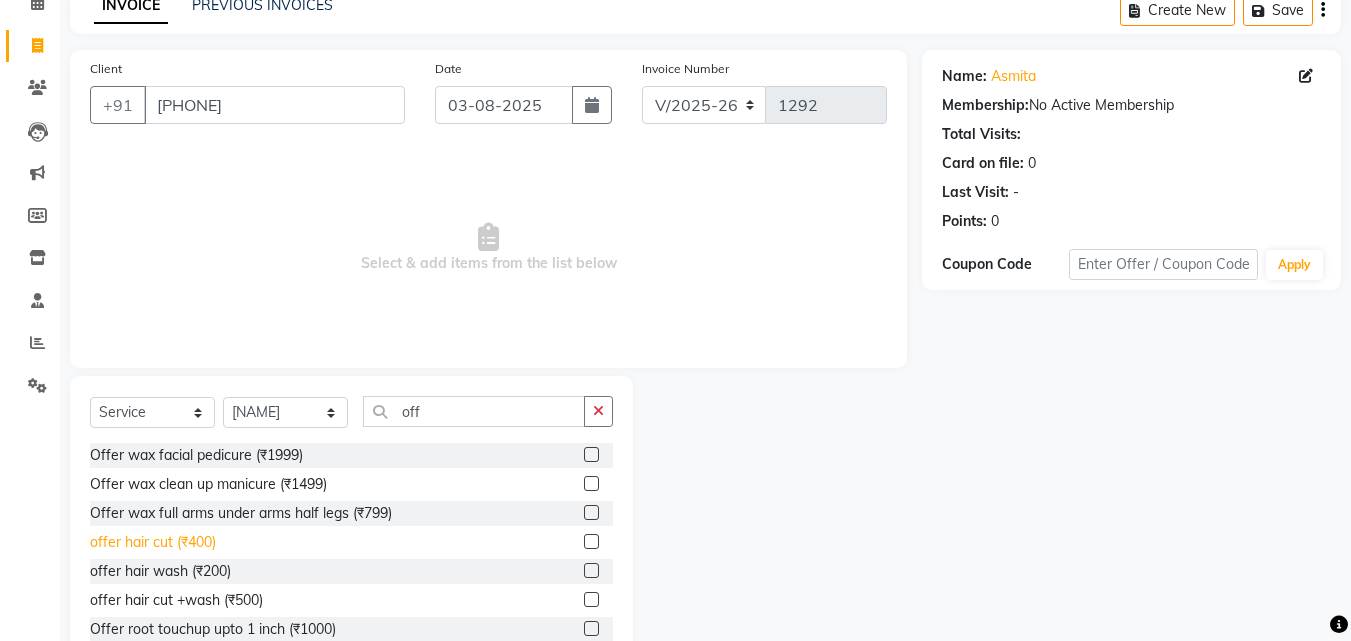 click on "offer hair cut  (₹400)" 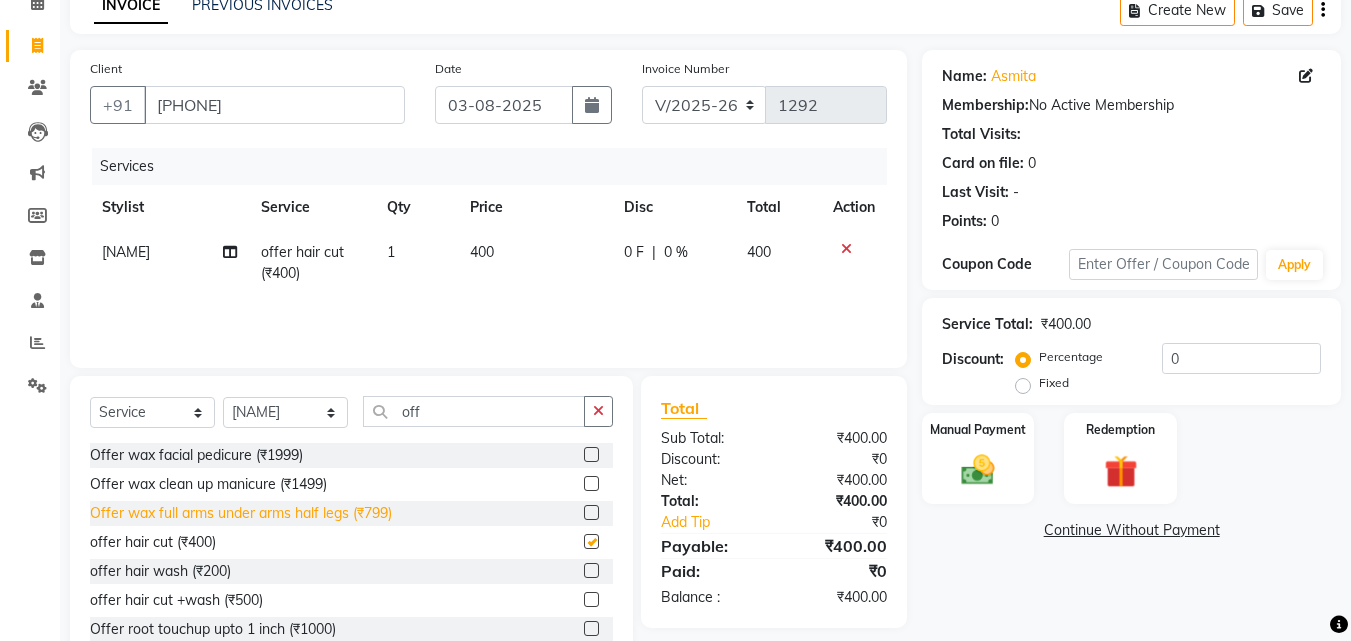 checkbox on "false" 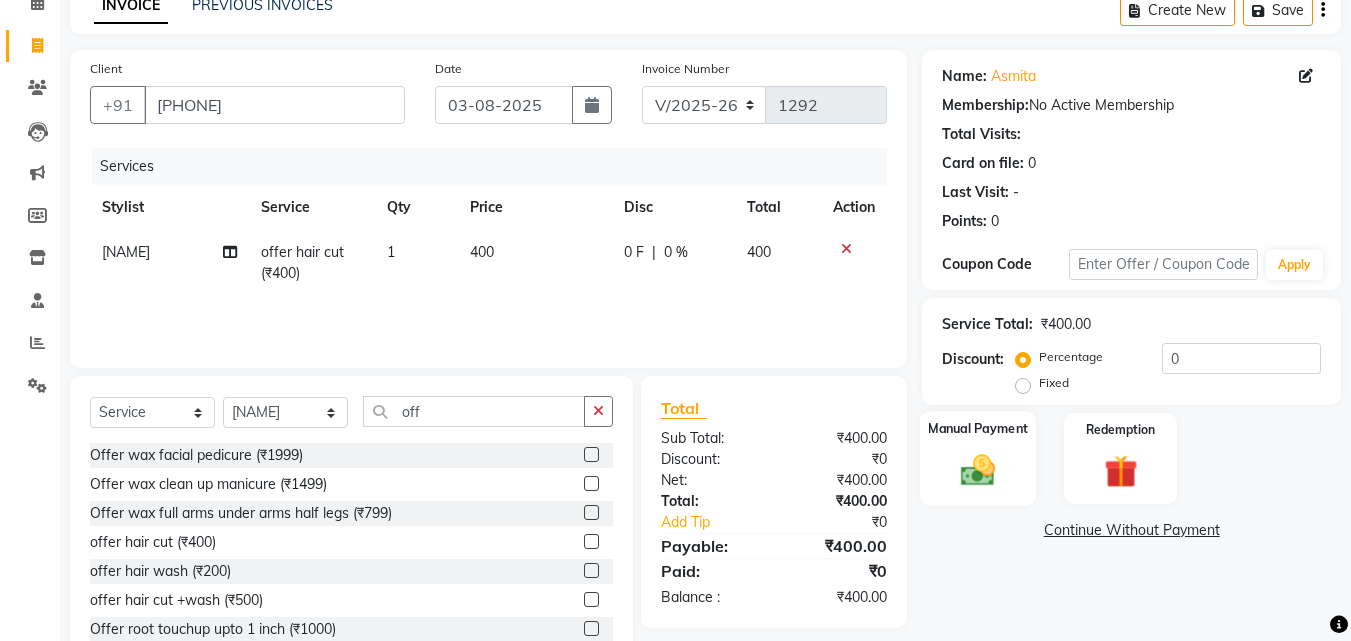 click 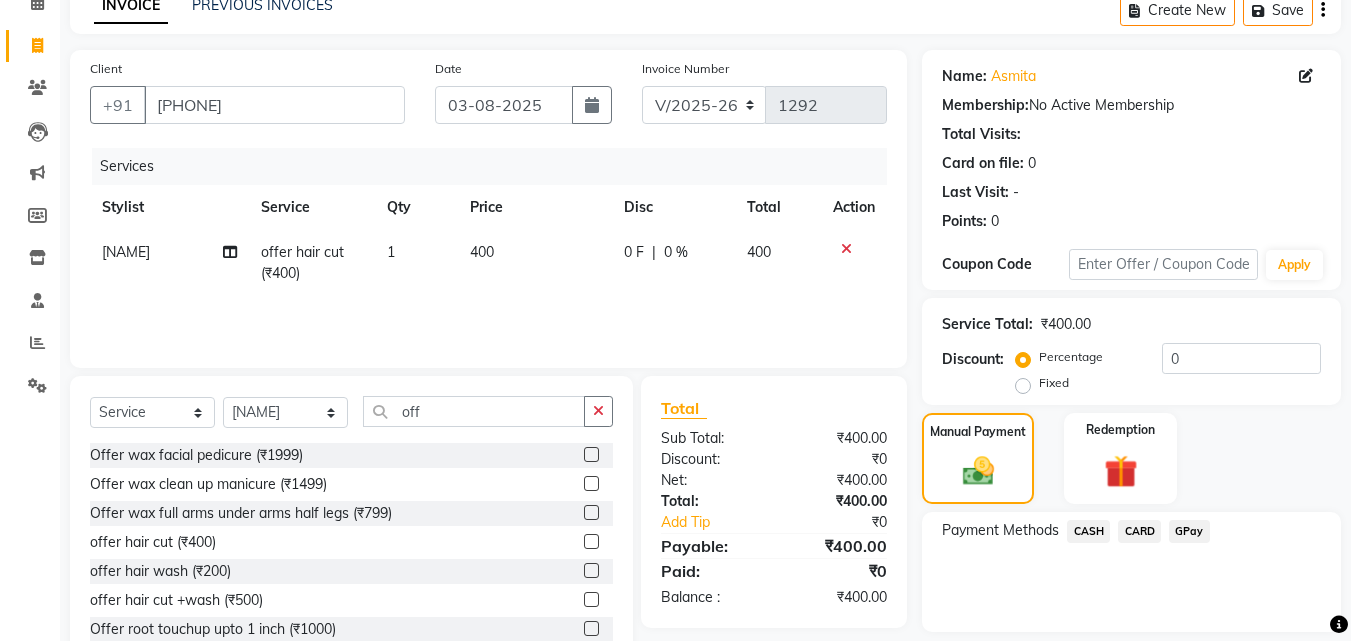 click on "GPay" 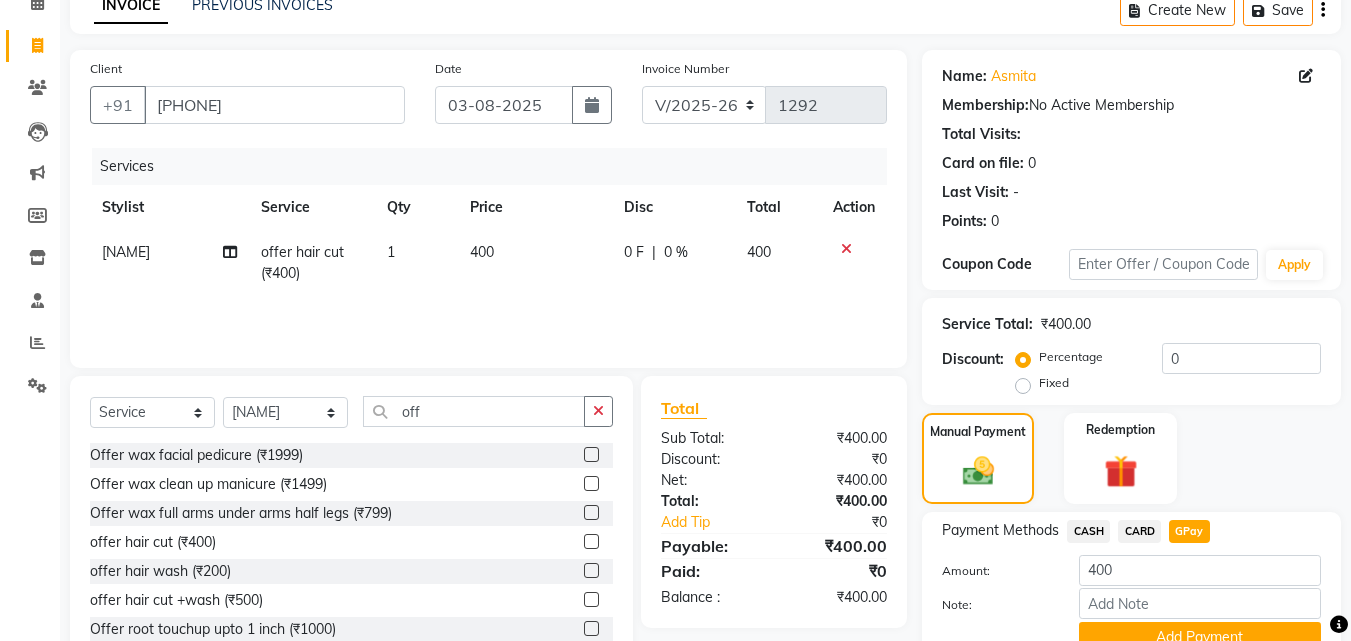 scroll, scrollTop: 191, scrollLeft: 0, axis: vertical 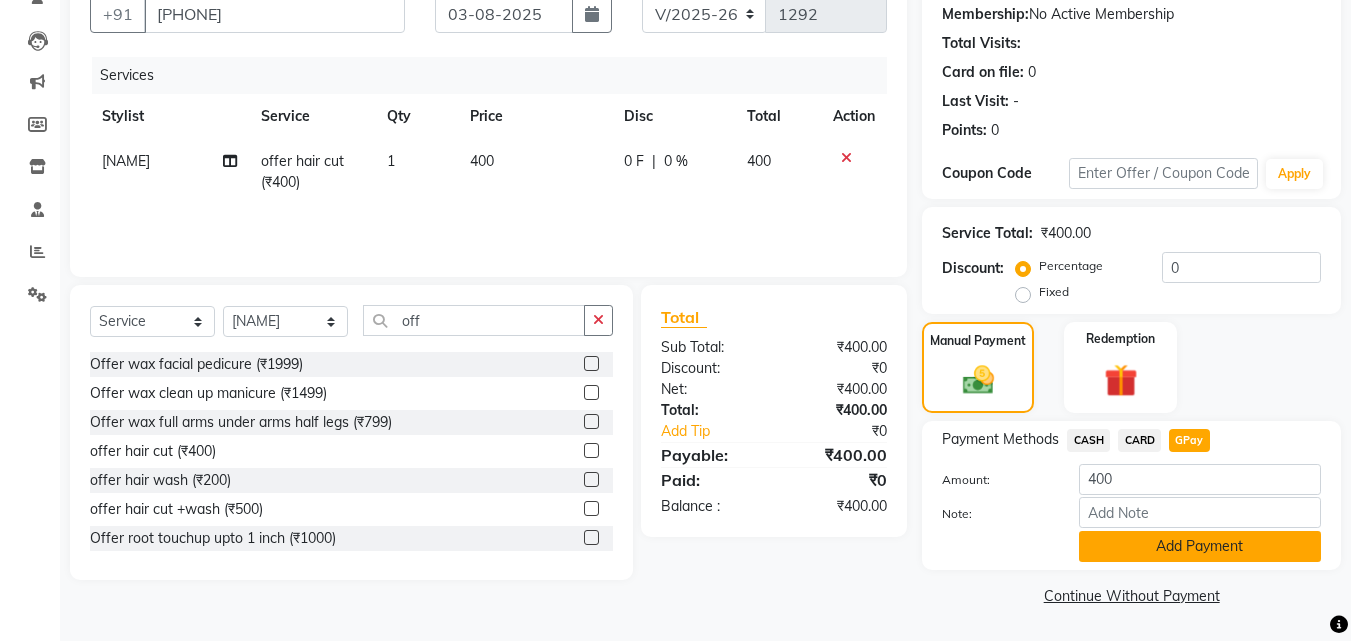 click on "Add Payment" 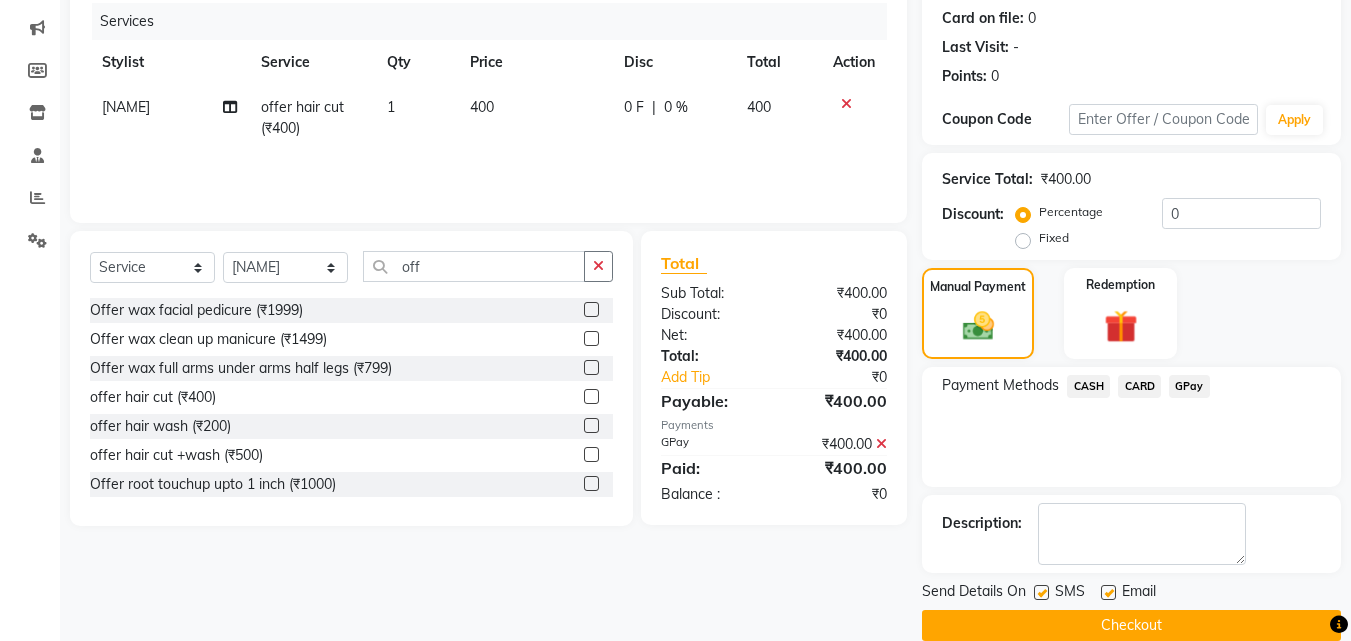 scroll, scrollTop: 275, scrollLeft: 0, axis: vertical 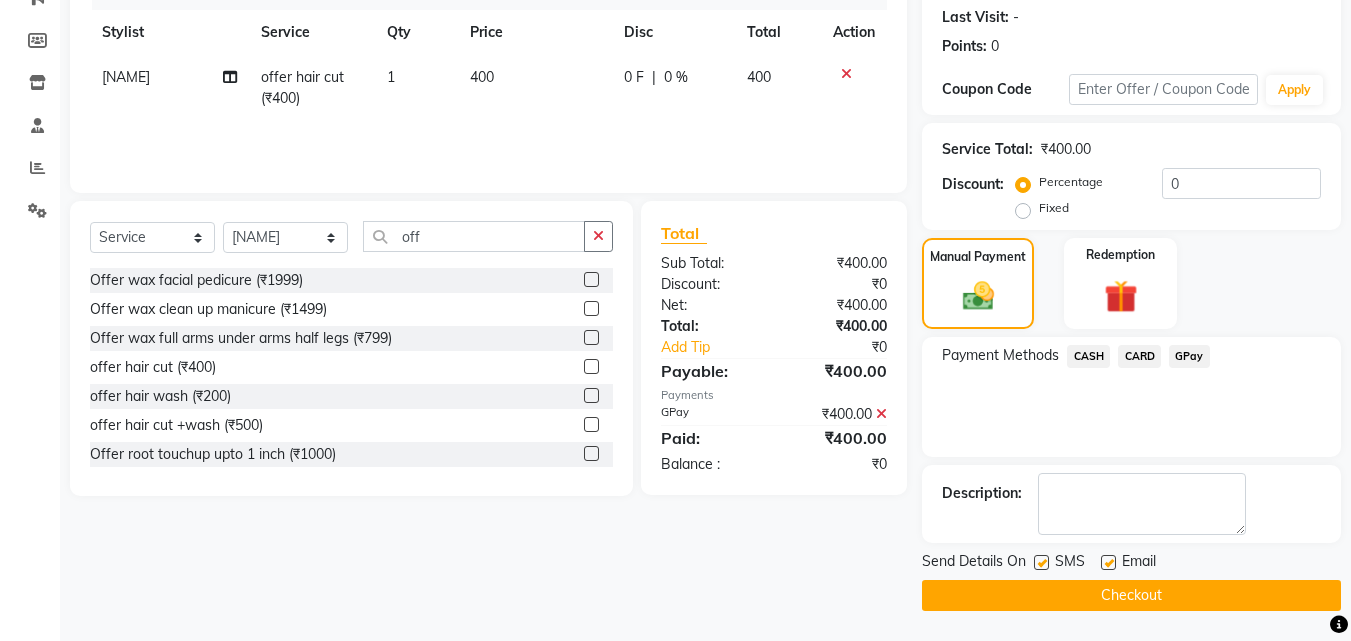 click on "Checkout" 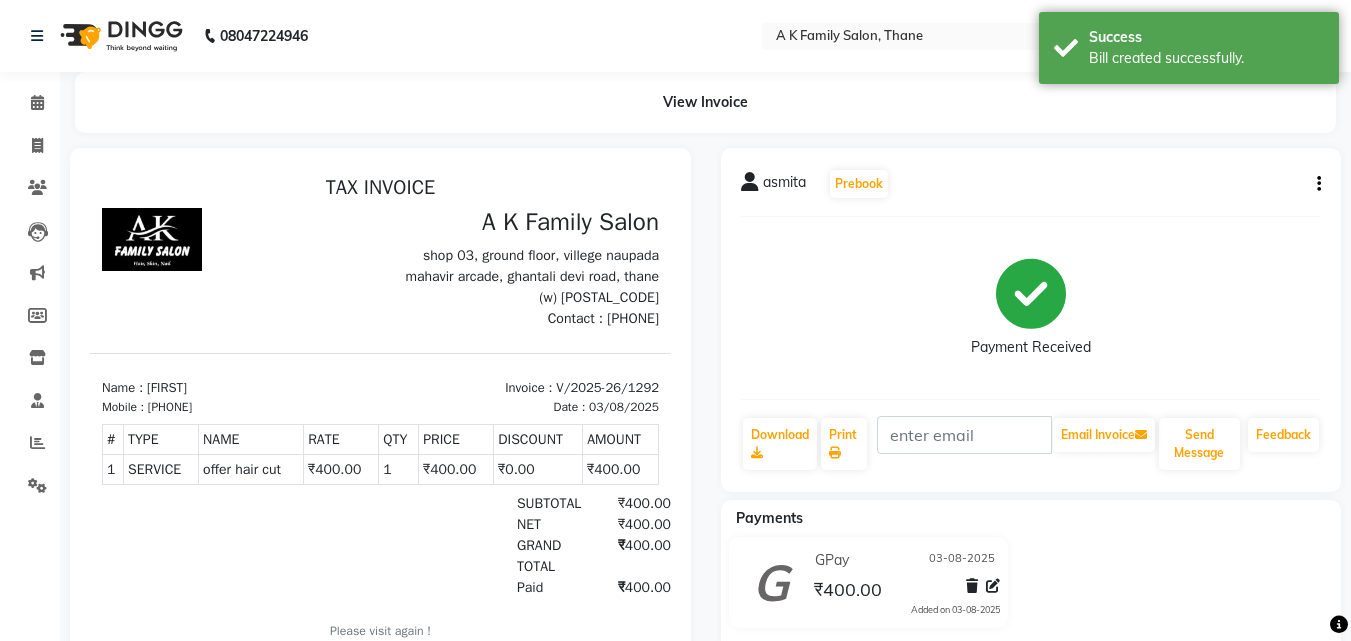 scroll, scrollTop: 0, scrollLeft: 0, axis: both 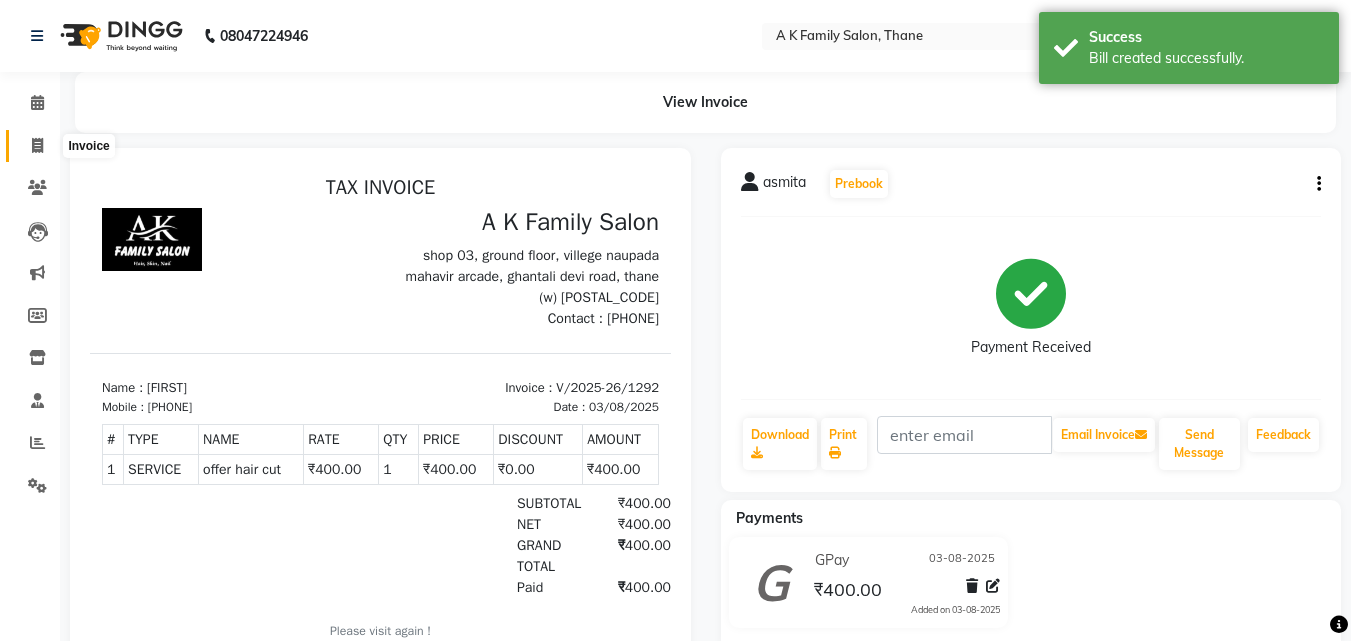 click 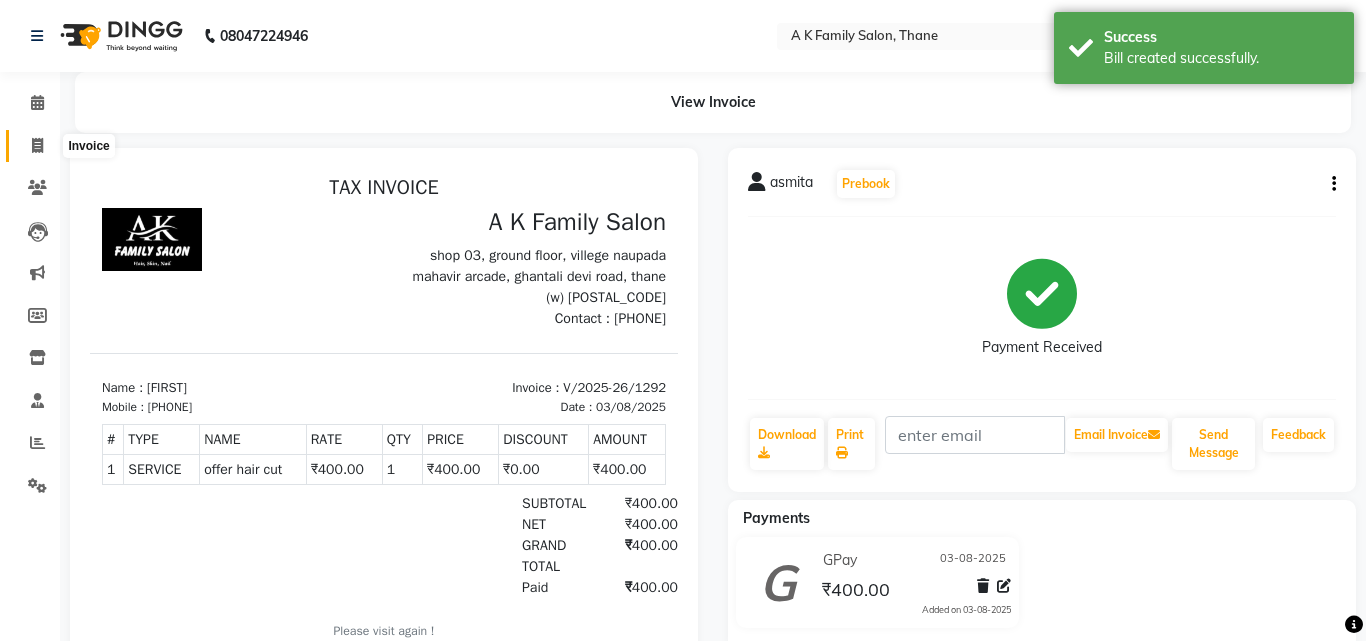 select on "service" 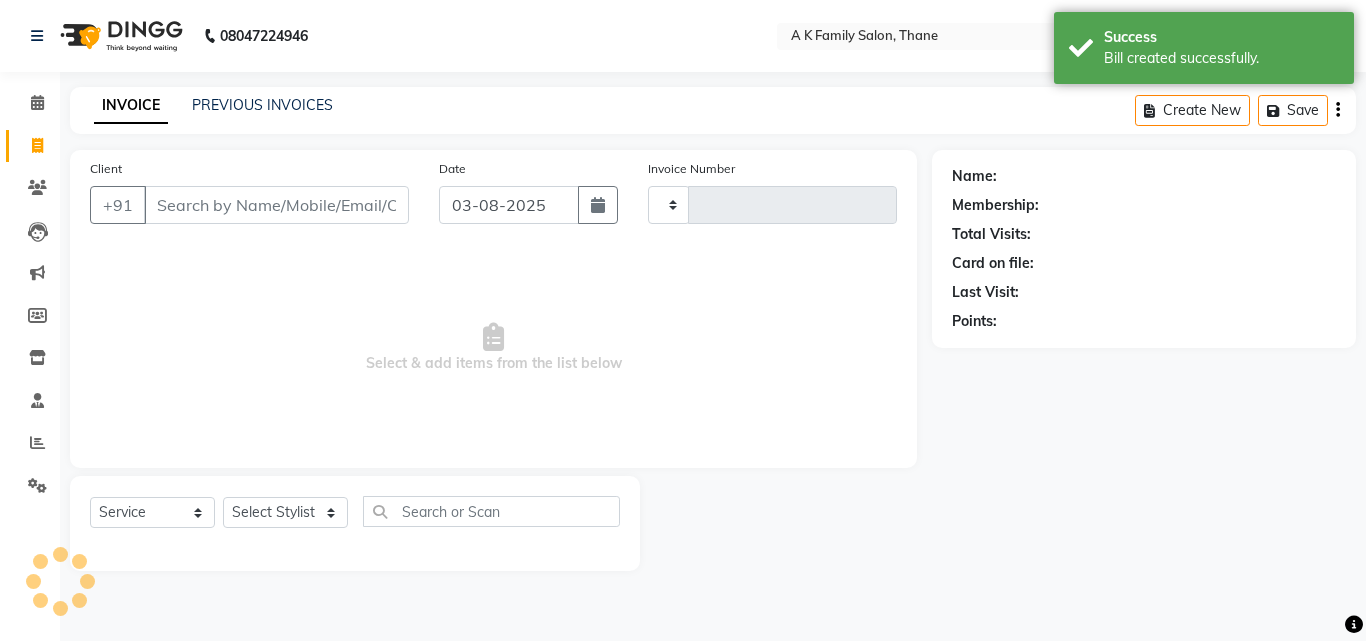 type on "1293" 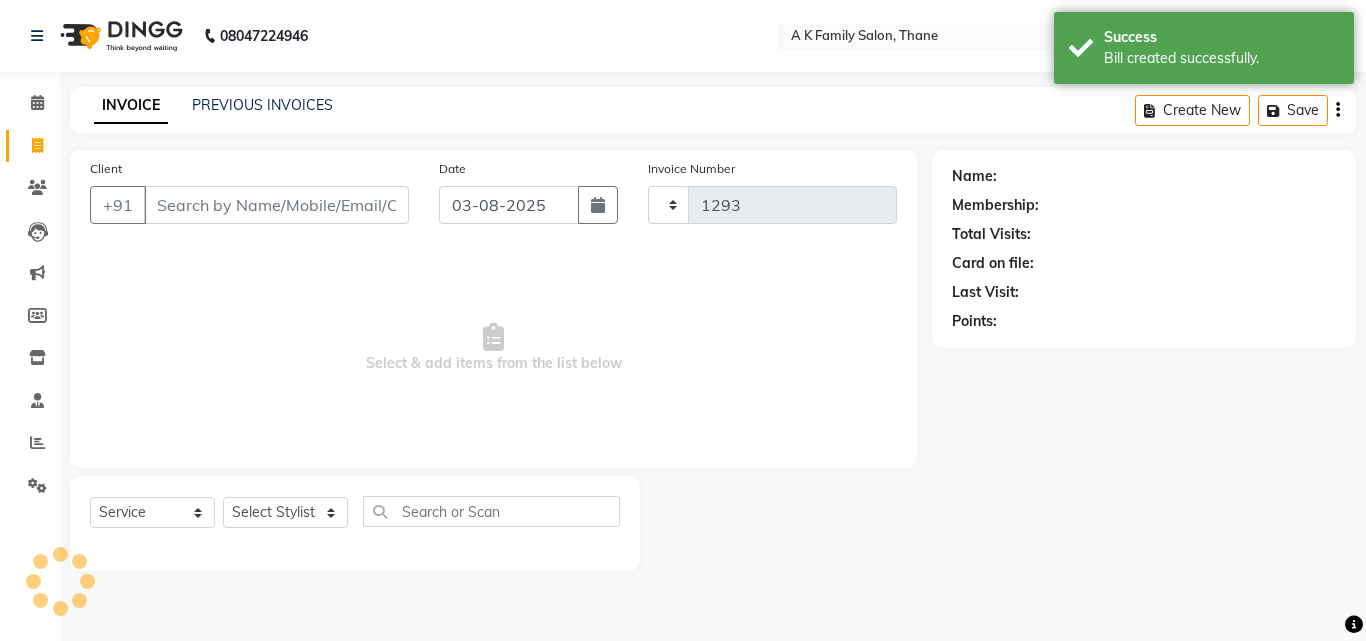 select on "5033" 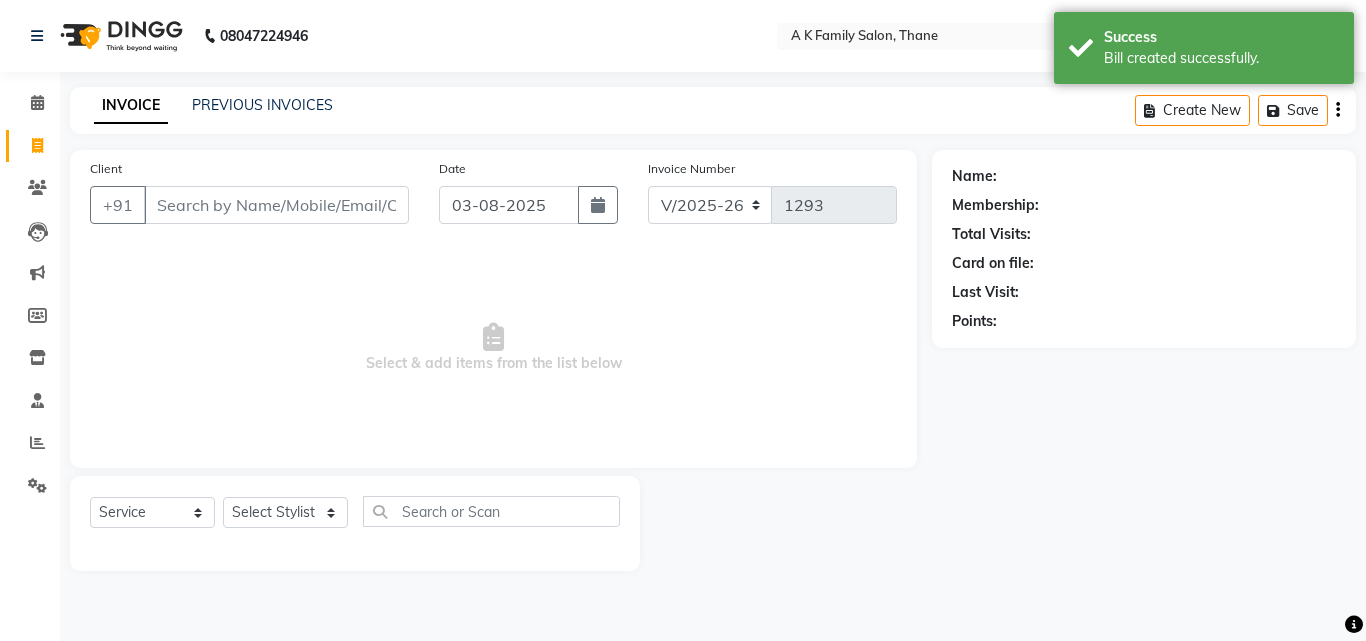 click on "Client" at bounding box center (276, 205) 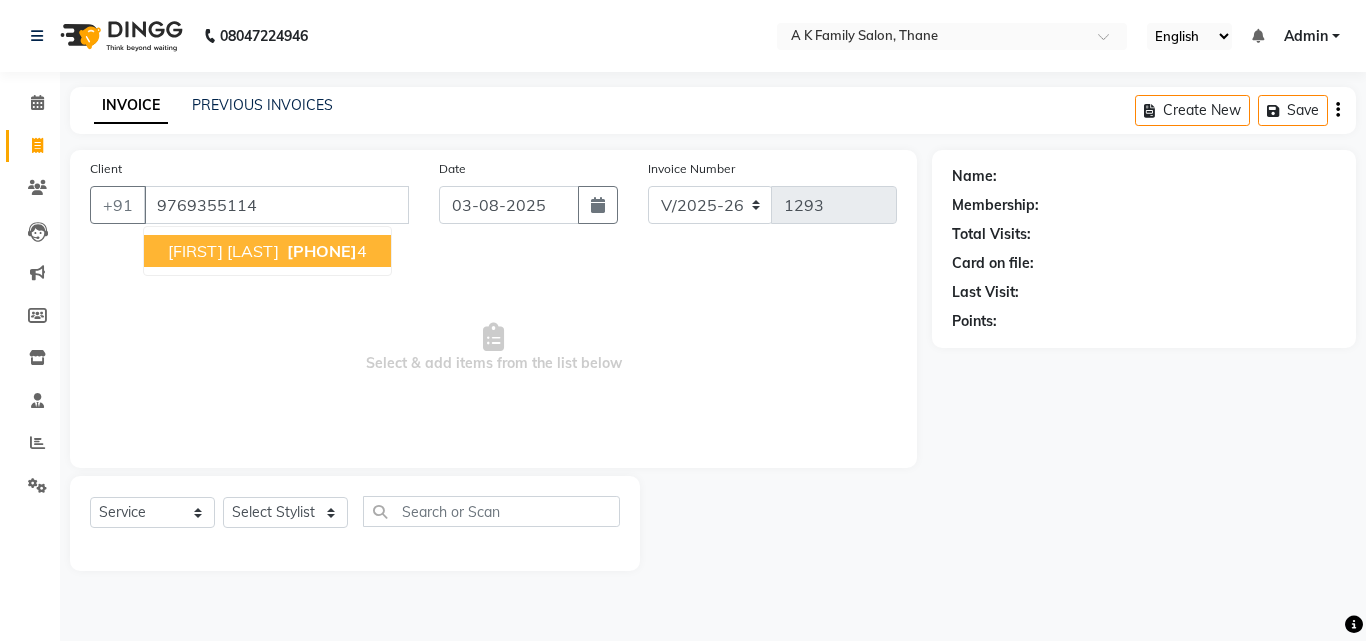 type on "9769355114" 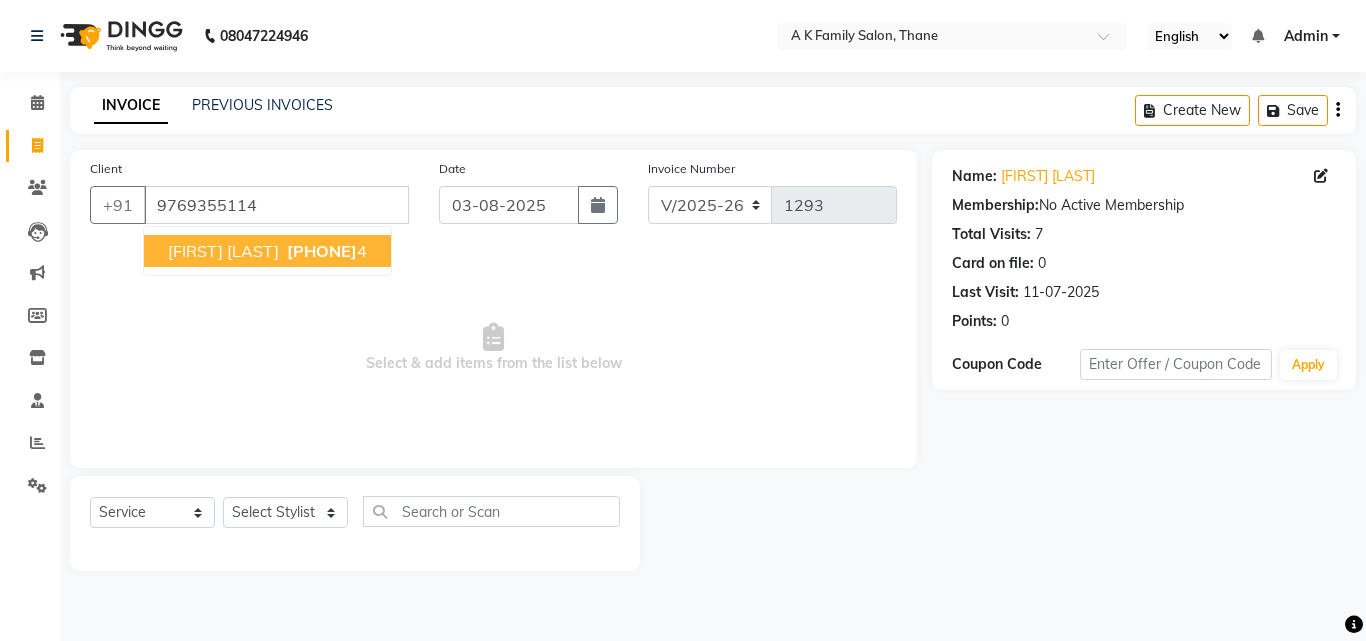 click on "[FIRST] [LAST] [PHONE]" at bounding box center (267, 251) 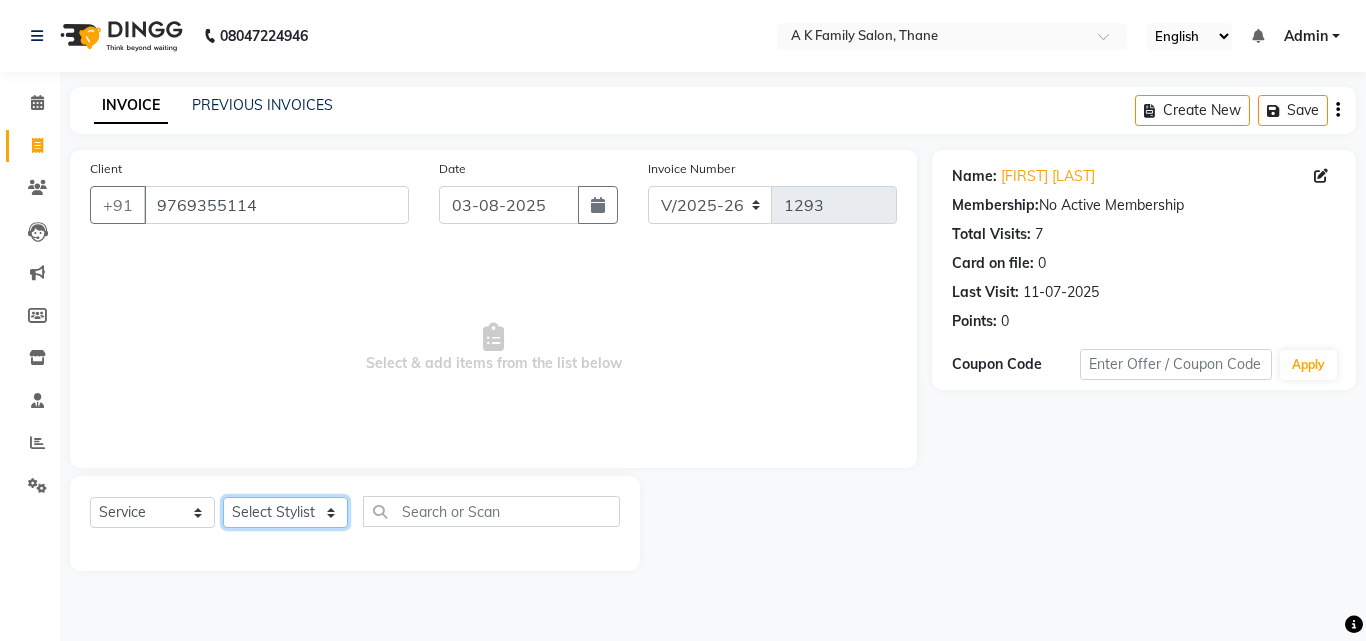 click on "Select Stylist [FIRST] [LAST] dummy [FIRST] [LAST] [FIRST] [FIRST] [FIRST] [LAST]" 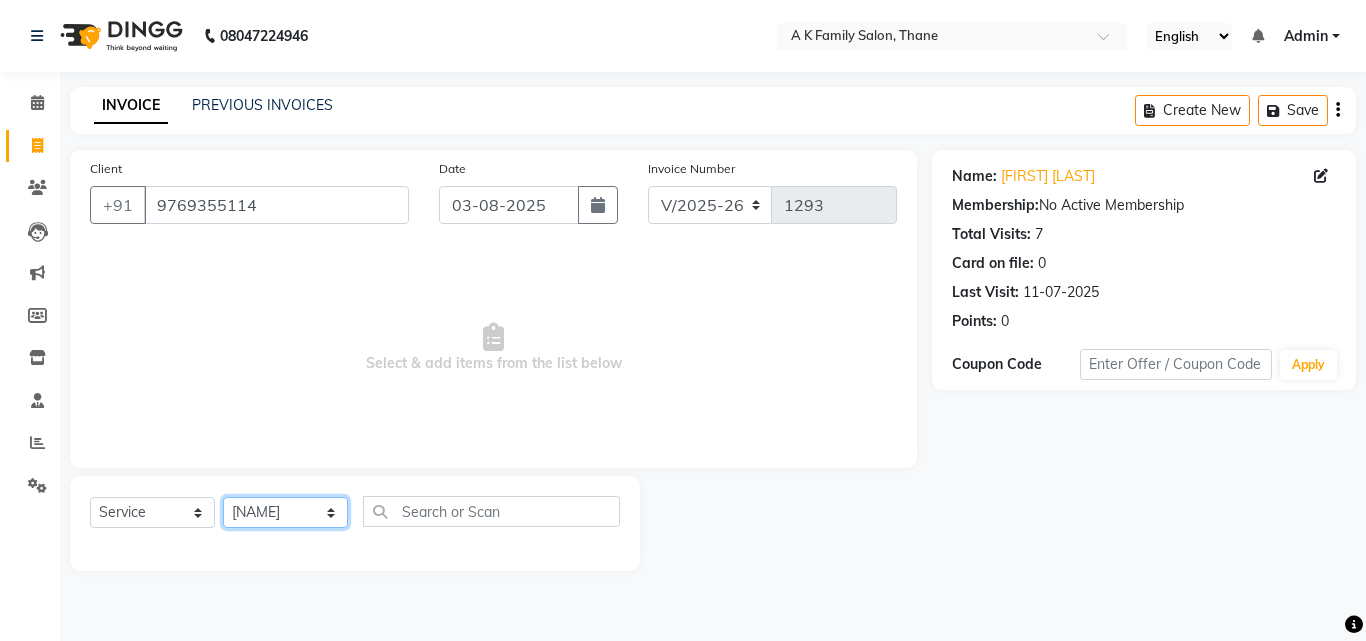 click on "Select Stylist [FIRST] [LAST] dummy [FIRST] [LAST] [FIRST] [FIRST] [FIRST] [LAST]" 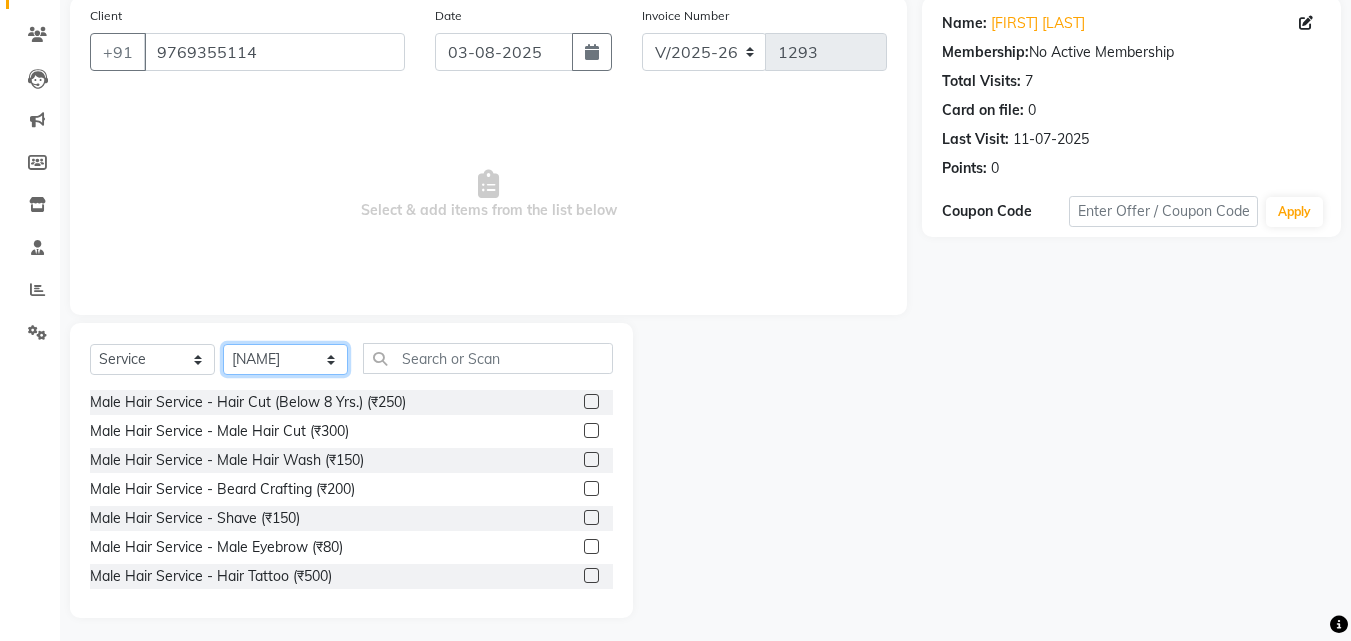 scroll, scrollTop: 160, scrollLeft: 0, axis: vertical 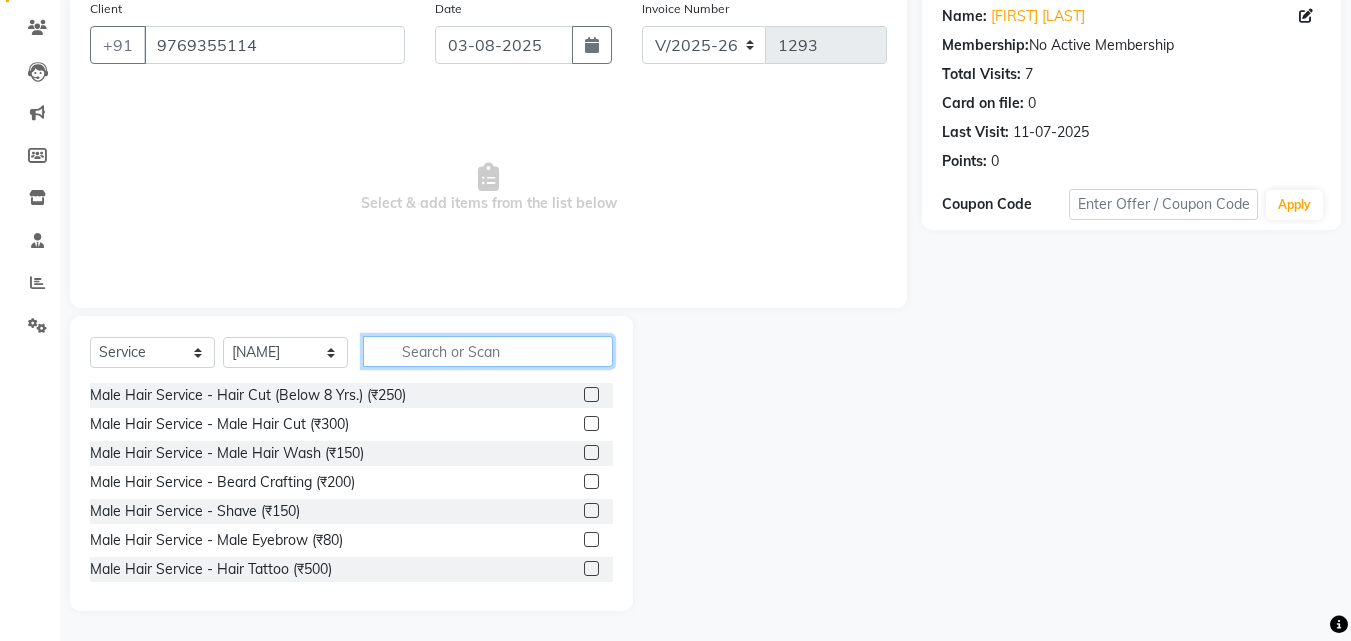 click 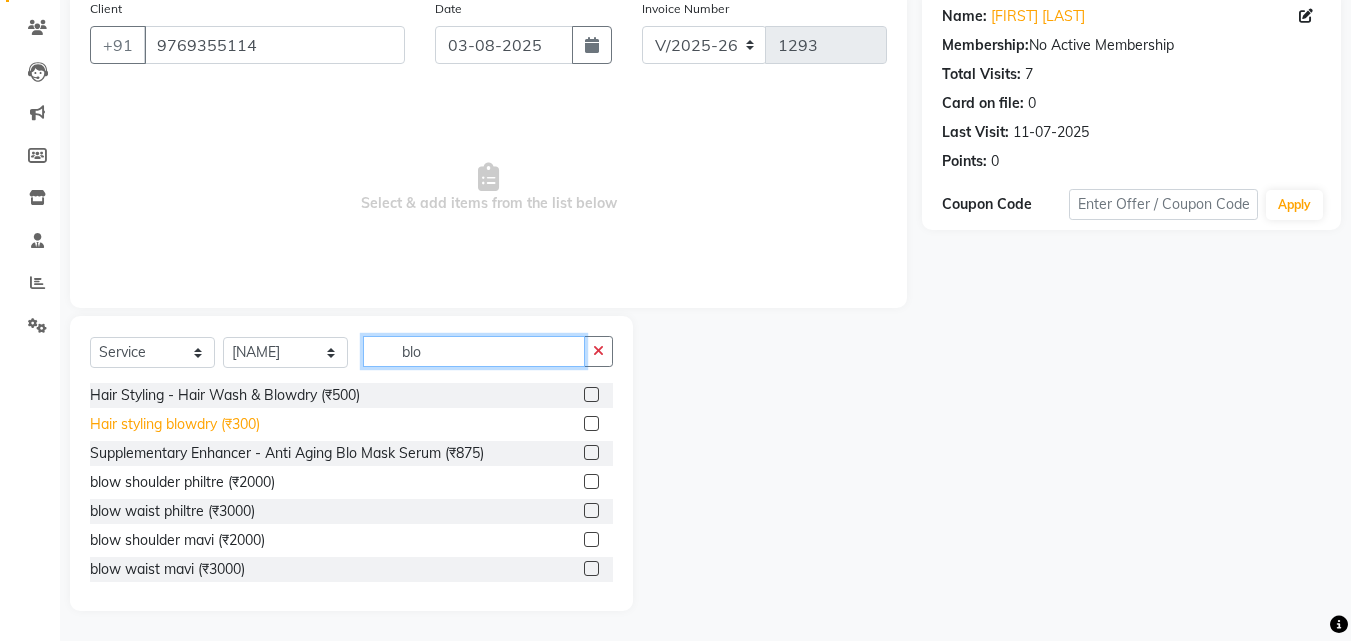 type on "blo" 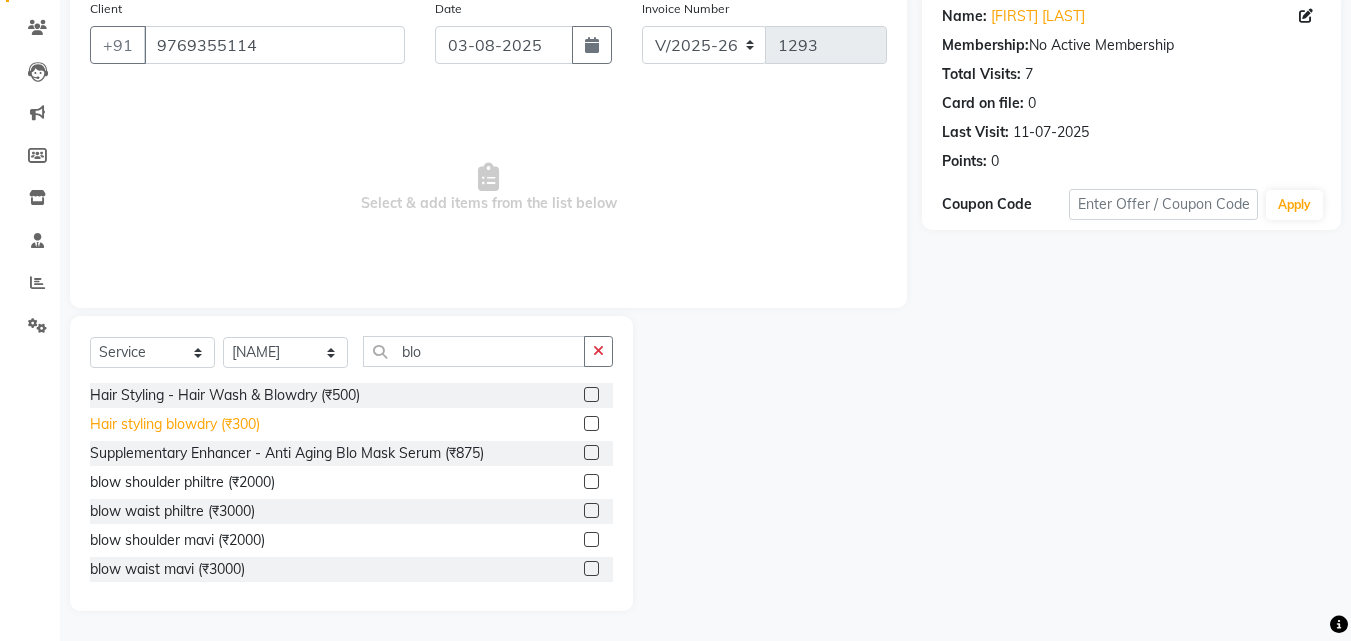 click on "Hair styling blowdry (₹300)" 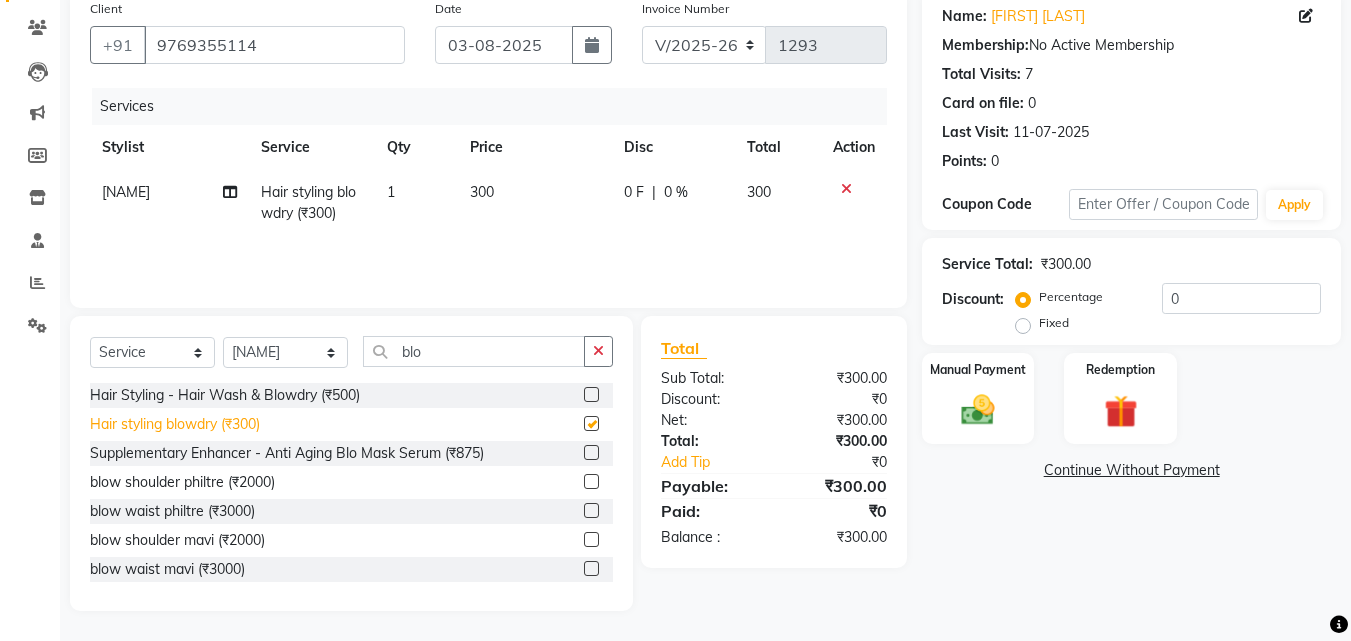 checkbox on "false" 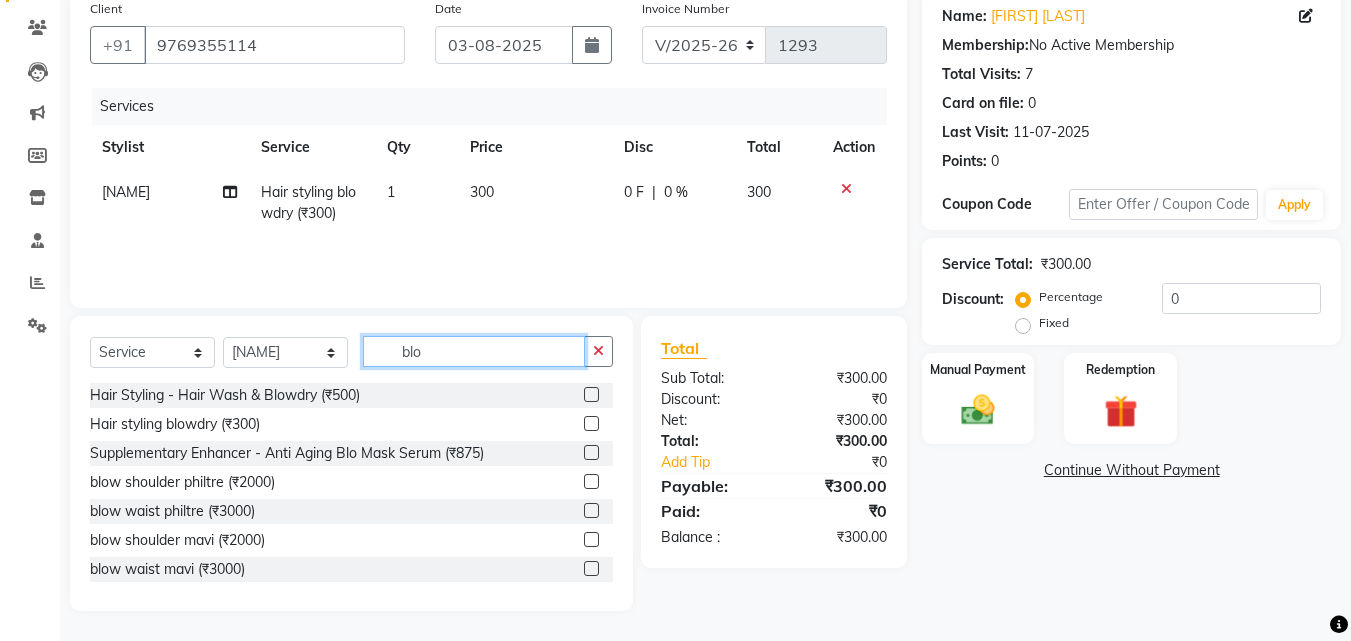 click on "blo" 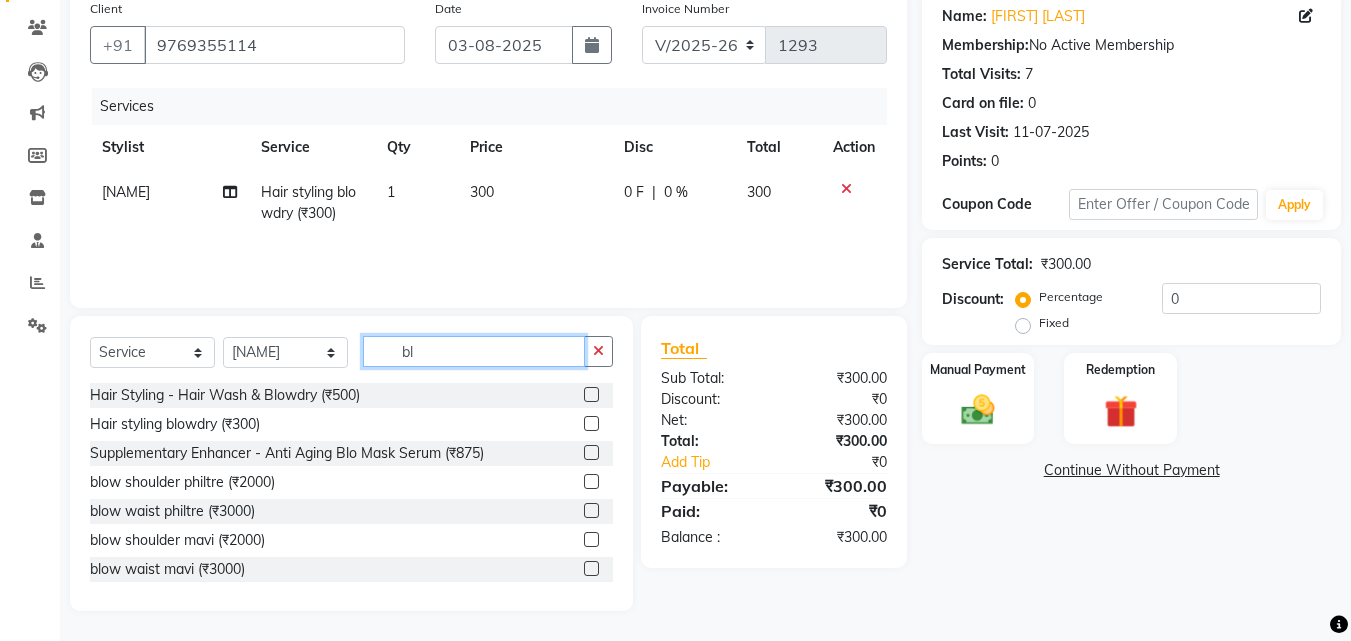type on "b" 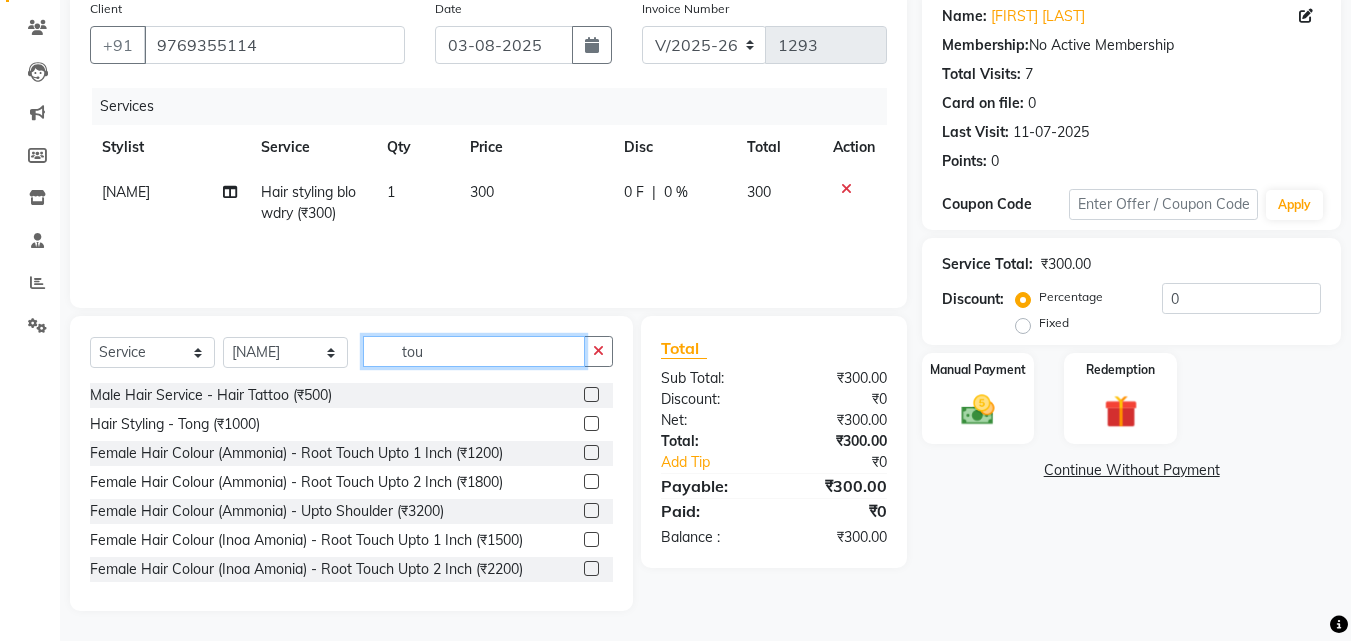 scroll, scrollTop: 117, scrollLeft: 0, axis: vertical 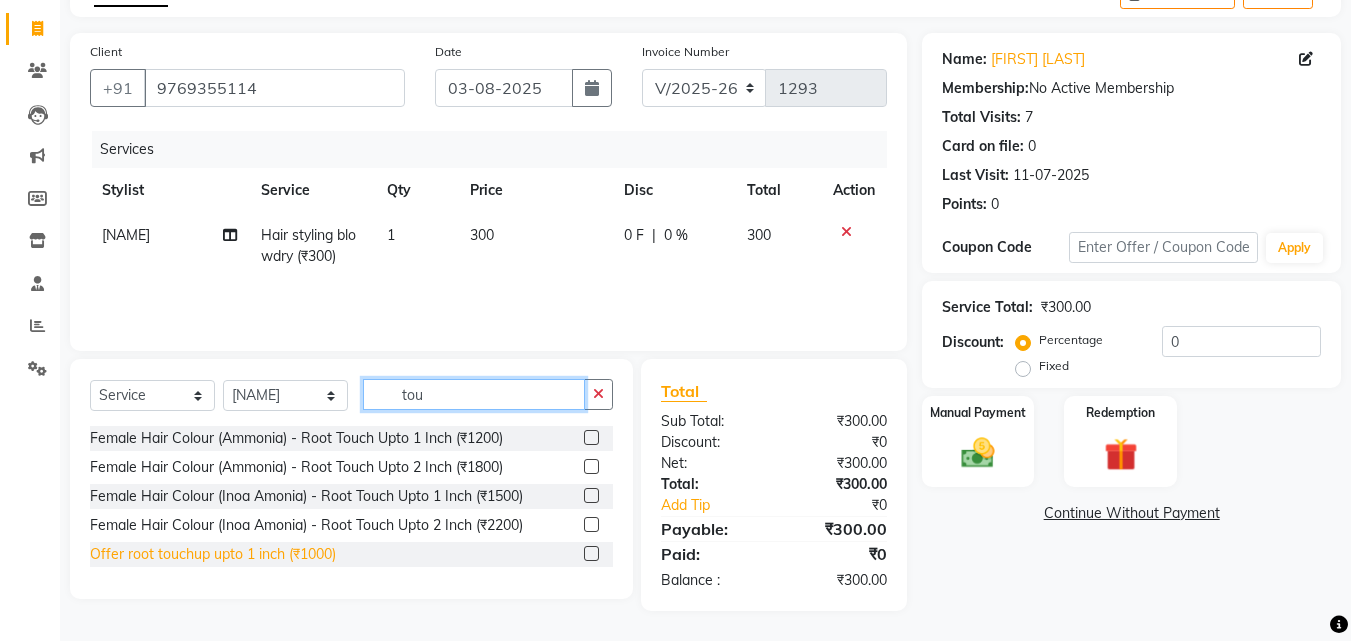 type on "tou" 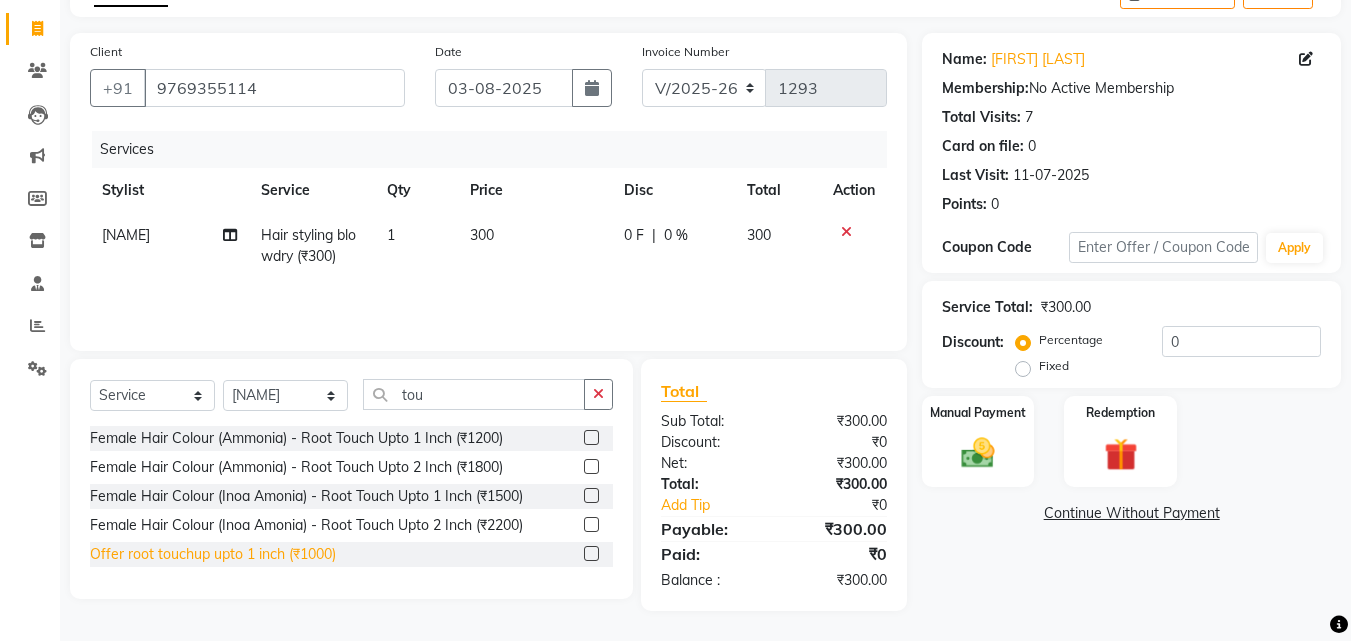 click on "Offer root touchup upto 1 inch (₹1000)" 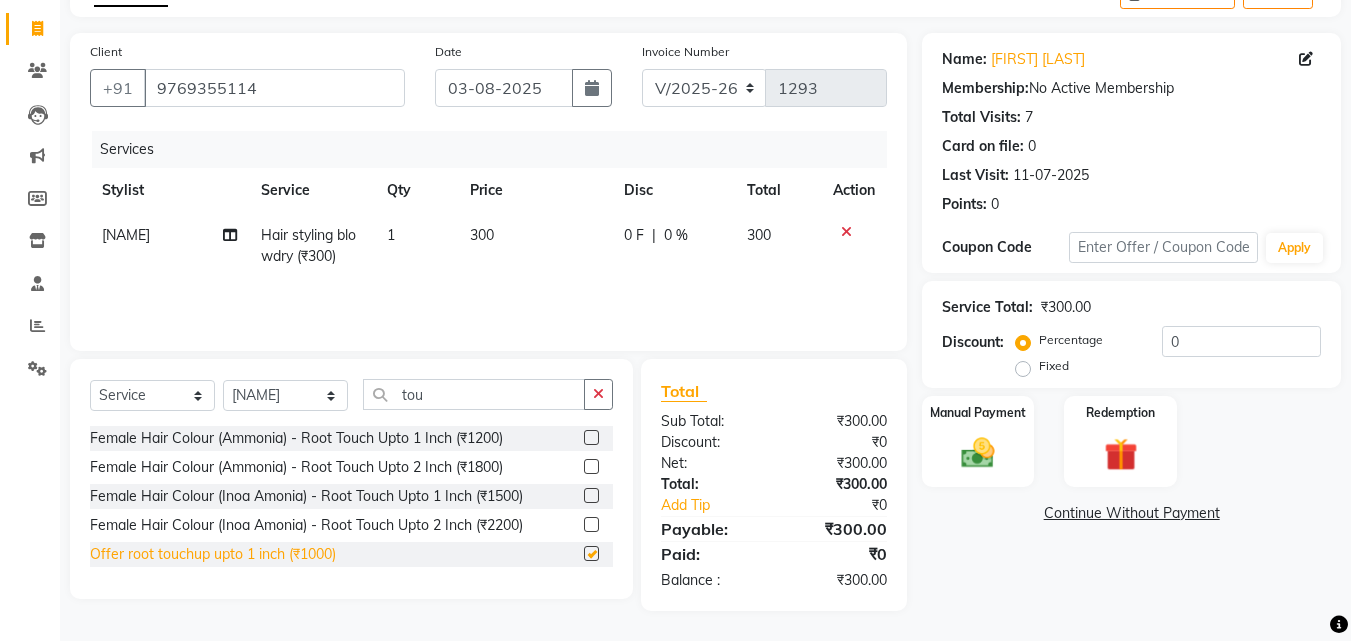 checkbox on "false" 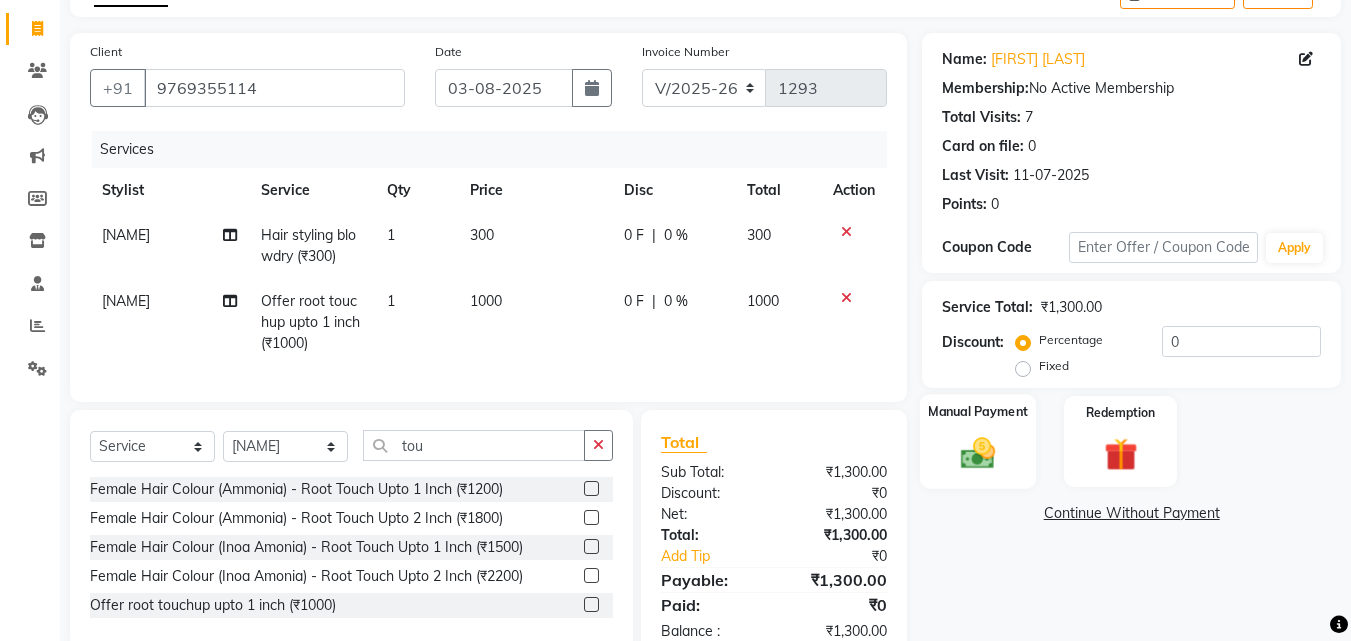 click 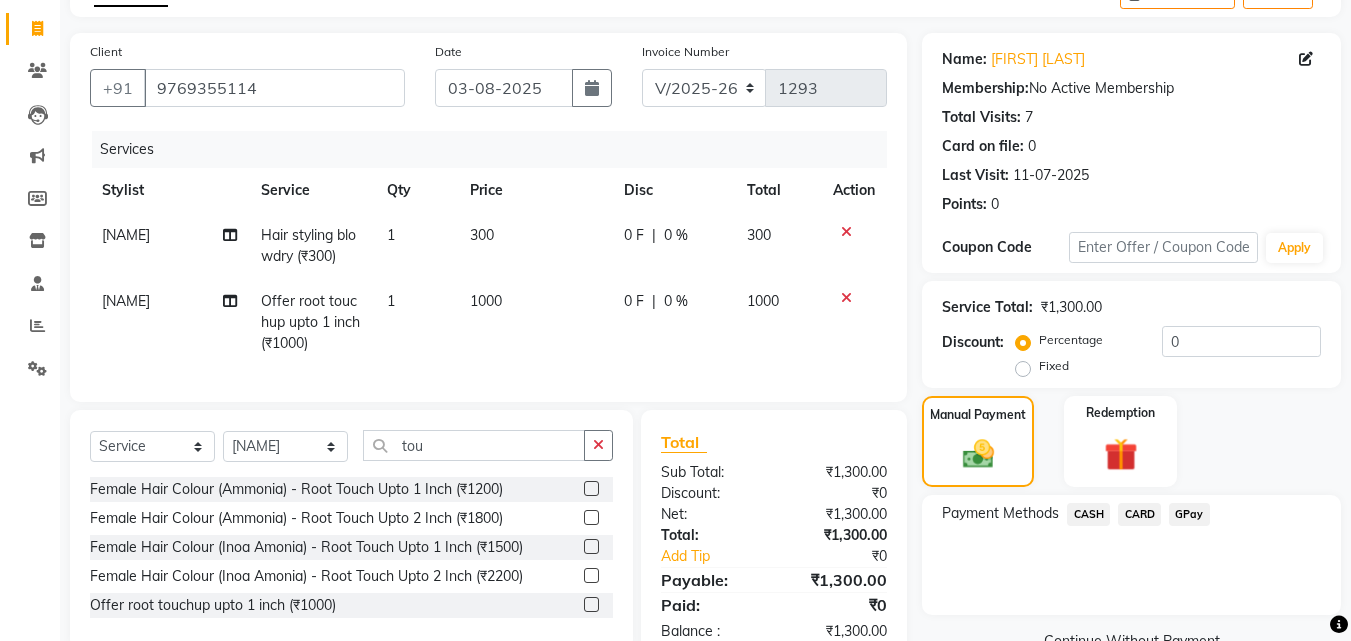 click on "GPay" 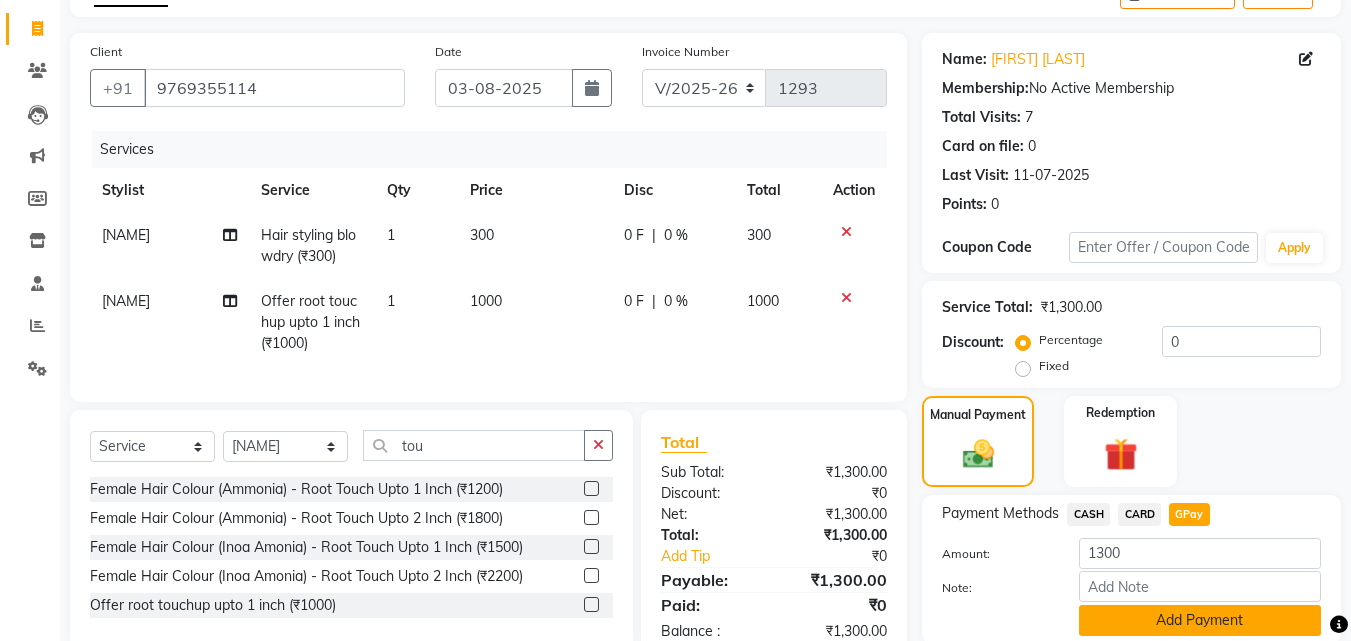 click on "Add Payment" 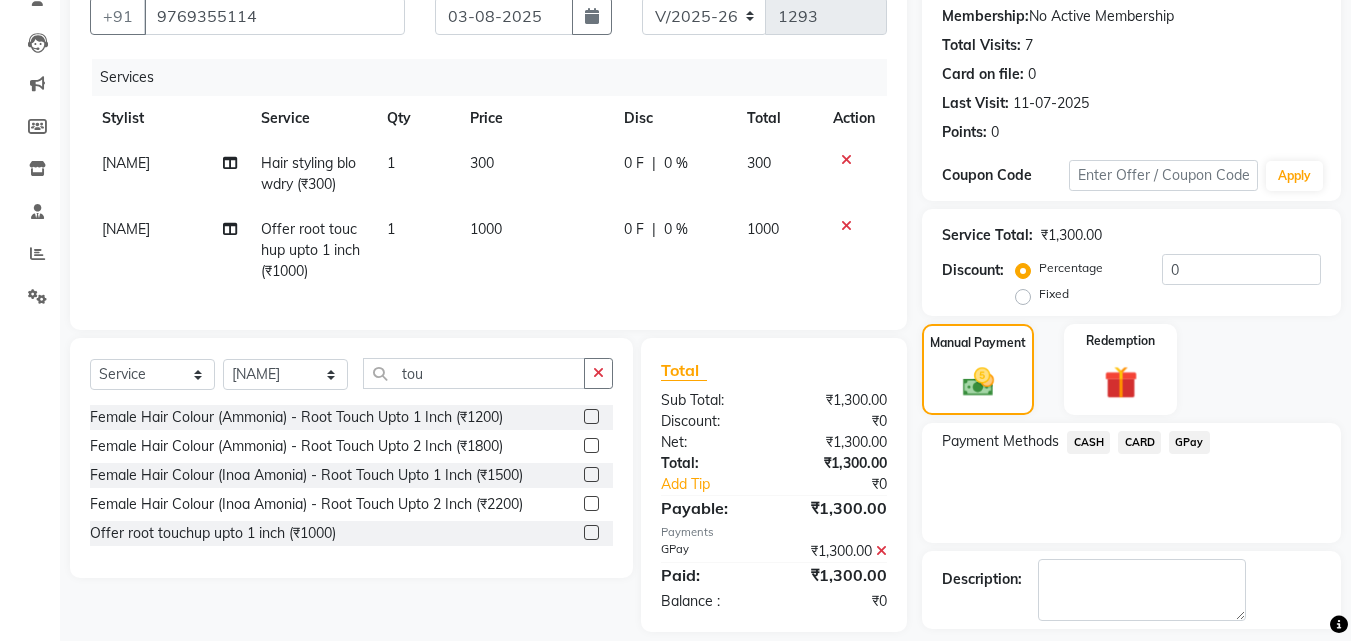 scroll, scrollTop: 275, scrollLeft: 0, axis: vertical 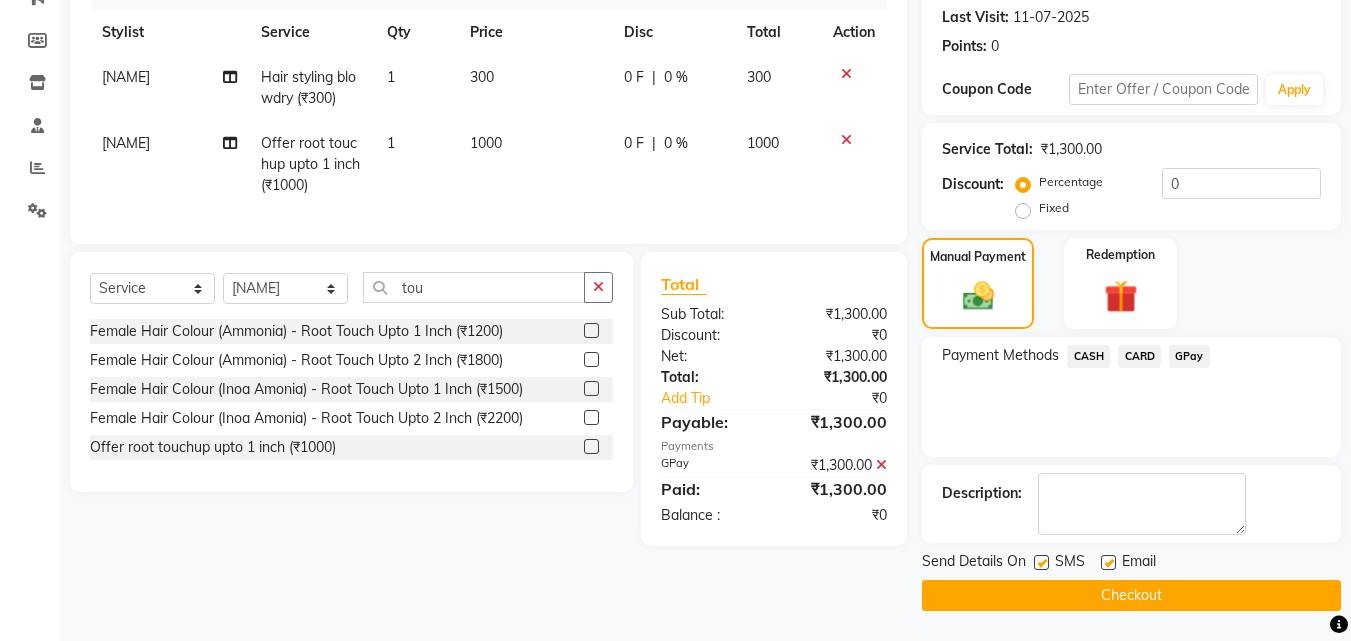 click on "Checkout" 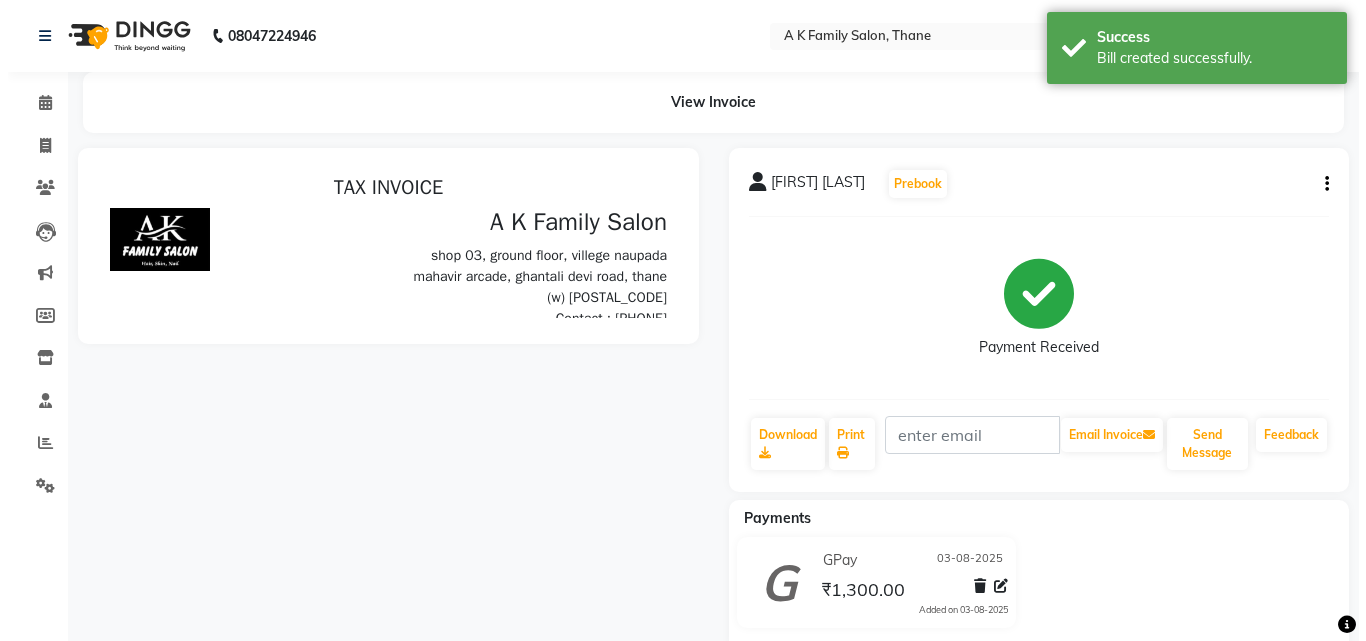 scroll, scrollTop: 0, scrollLeft: 0, axis: both 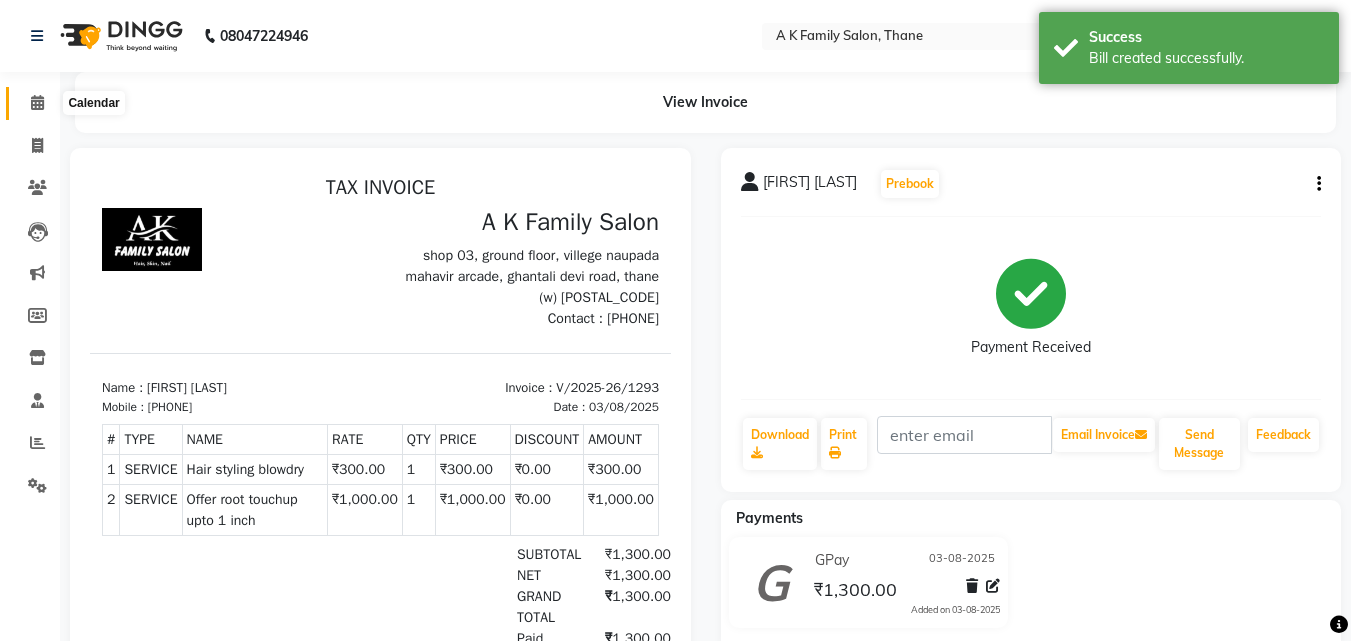 click 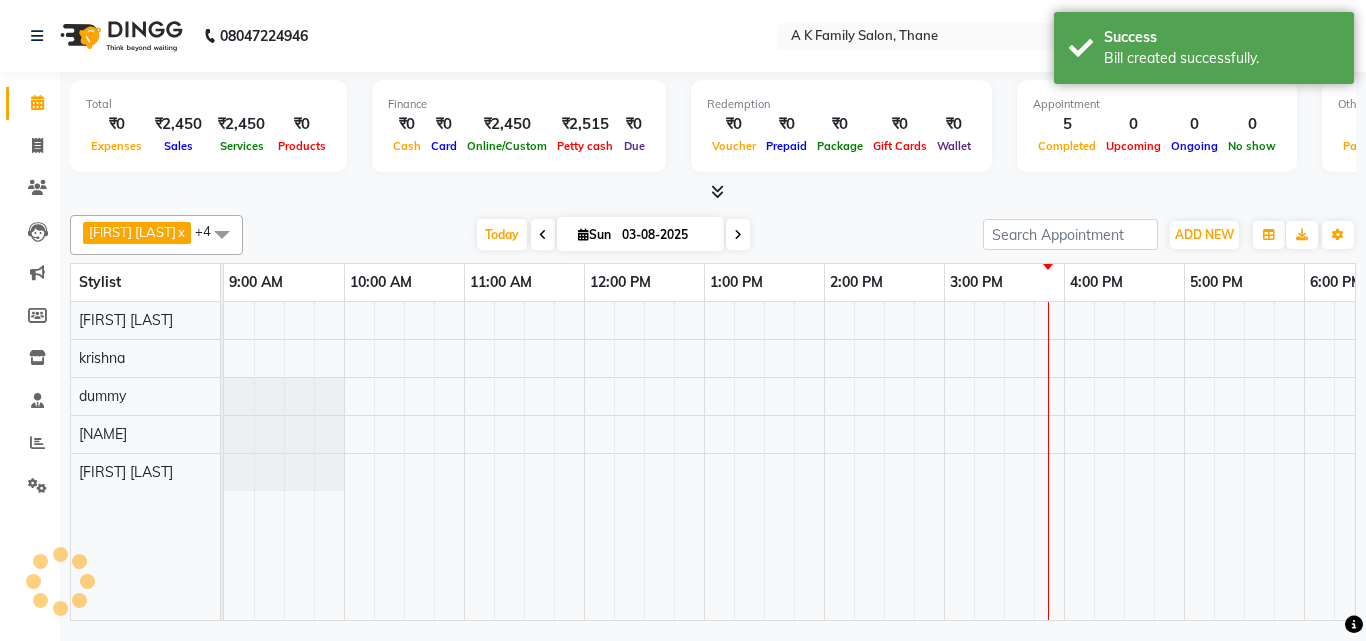 scroll, scrollTop: 0, scrollLeft: 0, axis: both 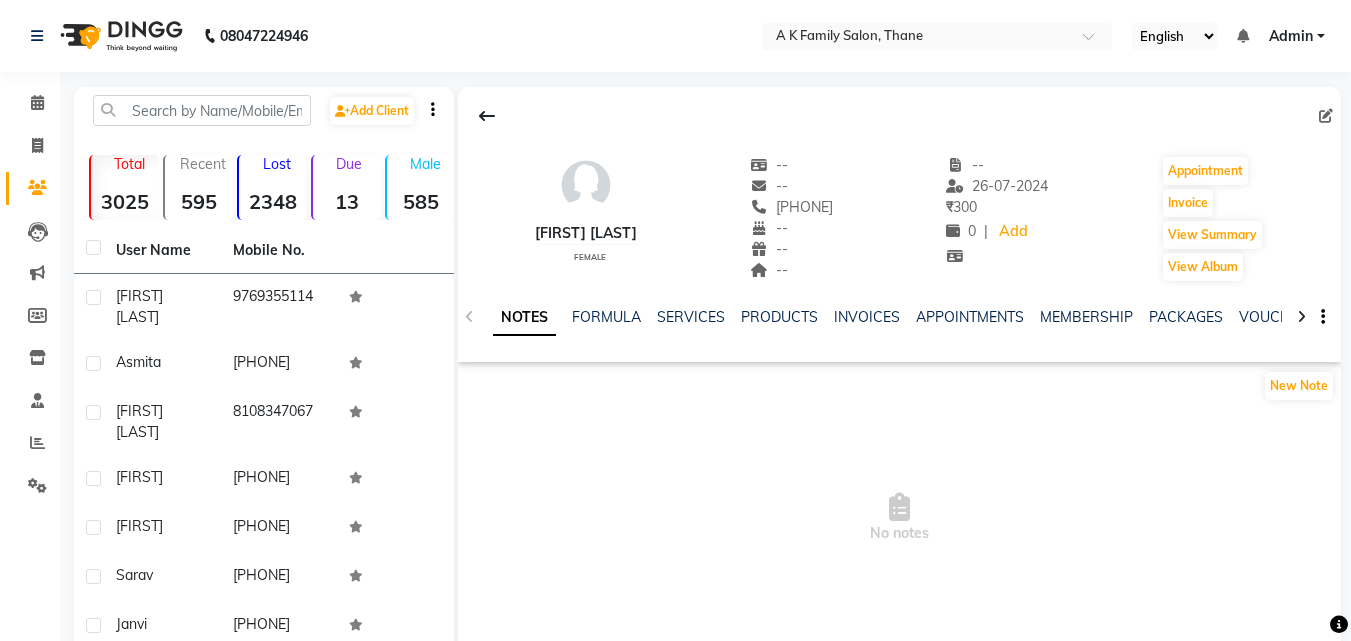 click on "NOTES FORMULA SERVICES PRODUCTS INVOICES APPOINTMENTS MEMBERSHIP PACKAGES VOUCHERS GIFTCARDS POINTS FORMS FAMILY CARDS WALLET" 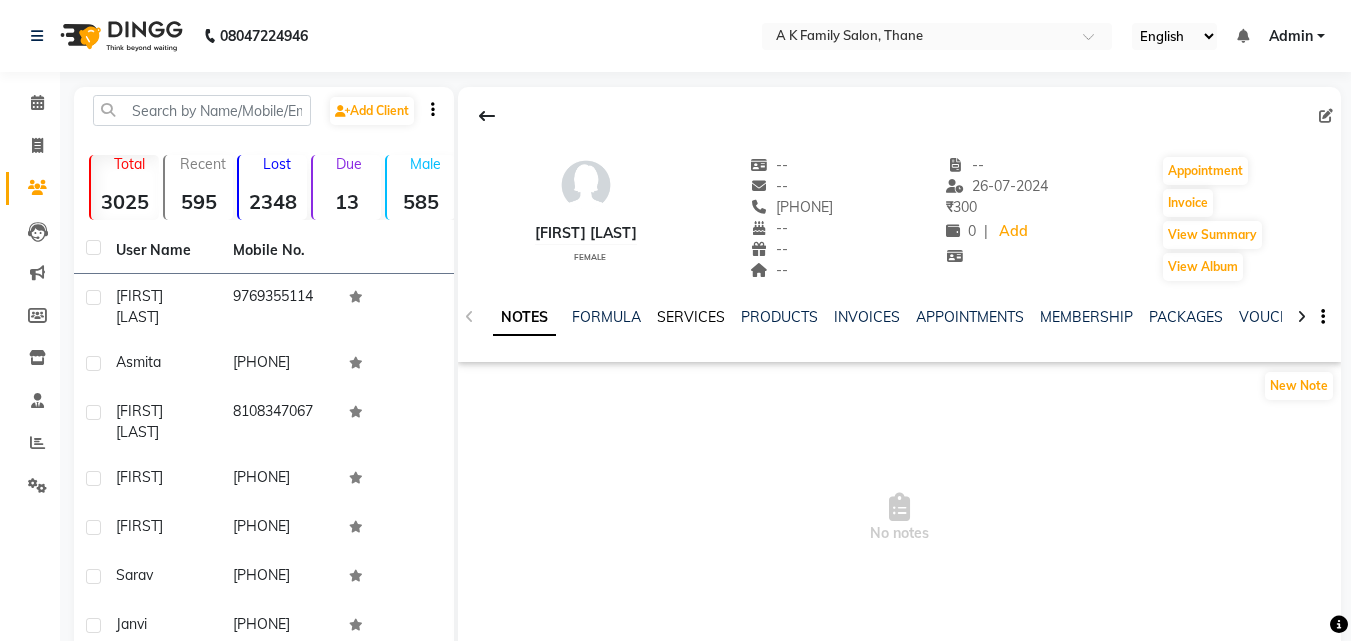 click on "SERVICES" 